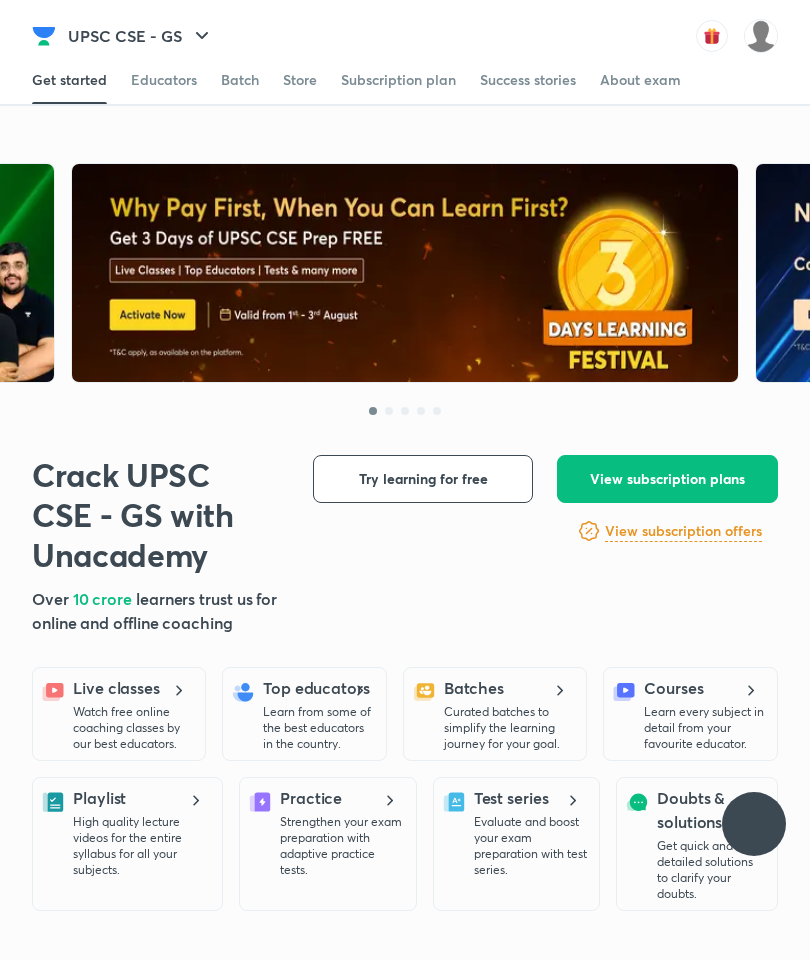 scroll, scrollTop: 0, scrollLeft: 0, axis: both 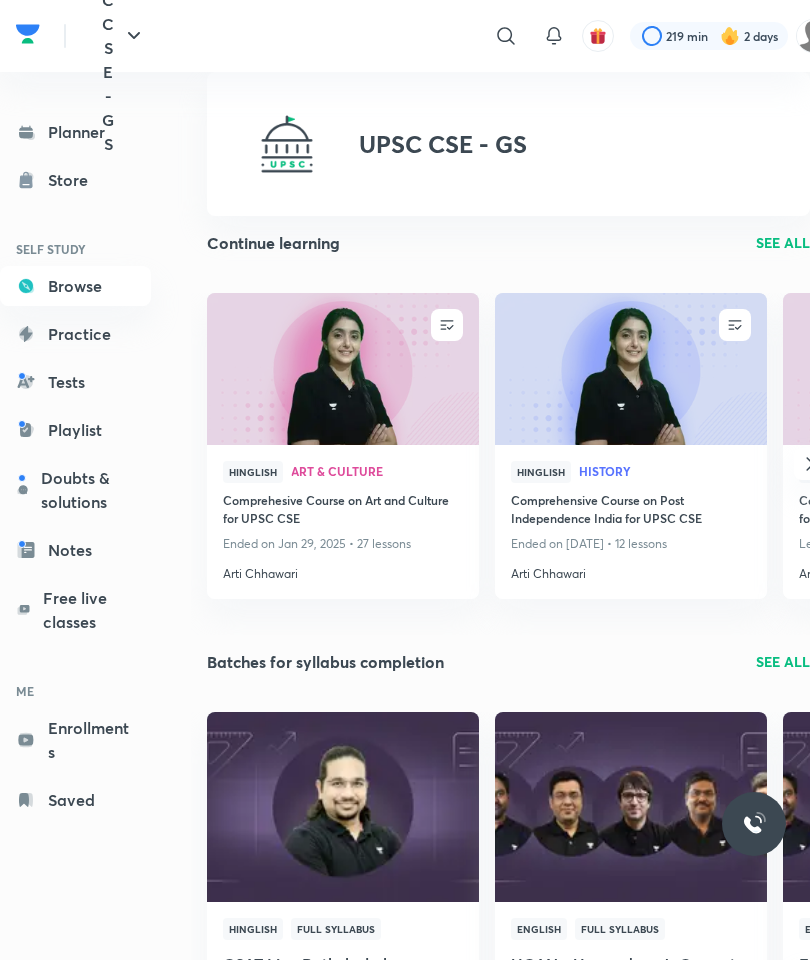 click on "Notes" at bounding box center [75, 550] 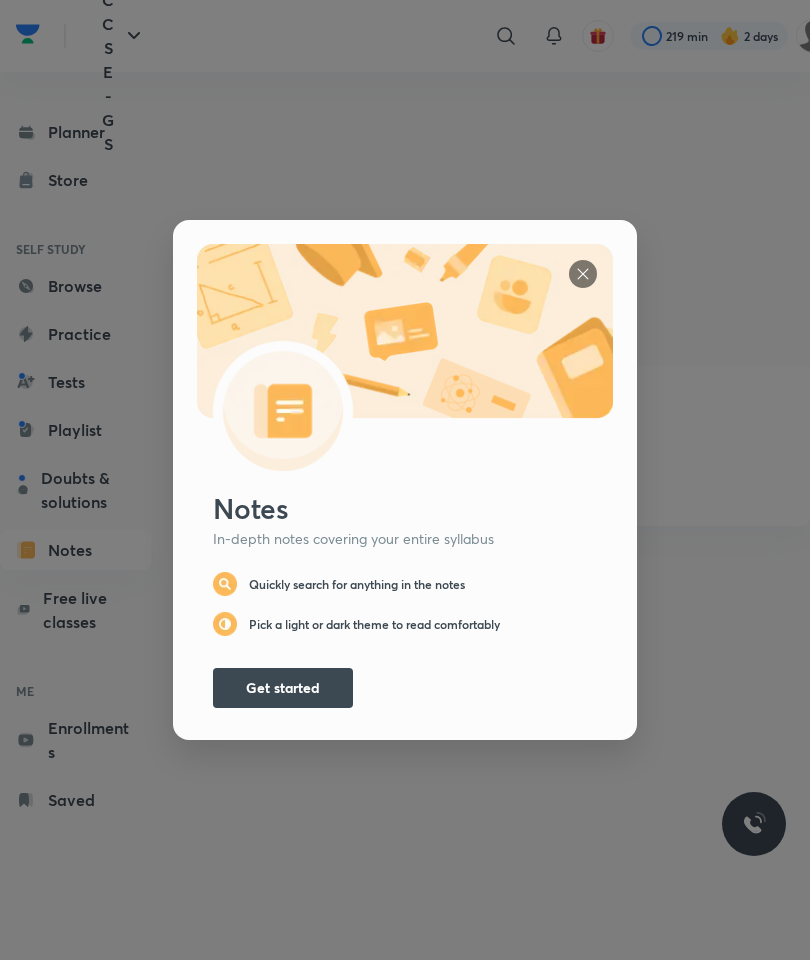 scroll, scrollTop: 0, scrollLeft: 0, axis: both 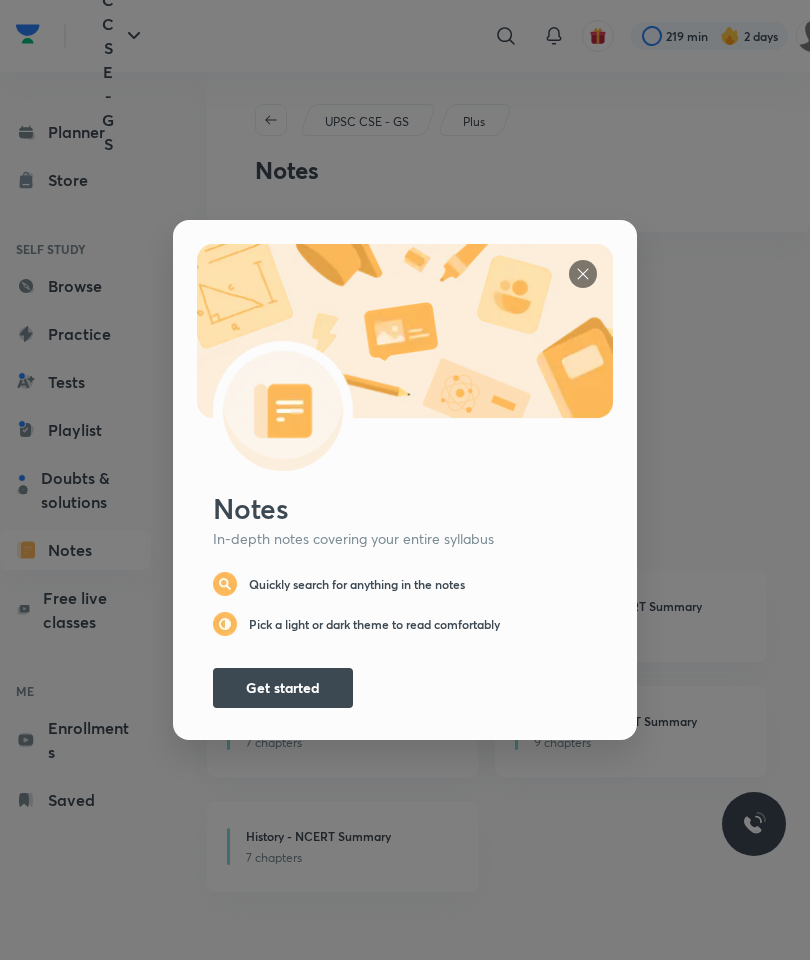 click on "Get started" at bounding box center (283, 688) 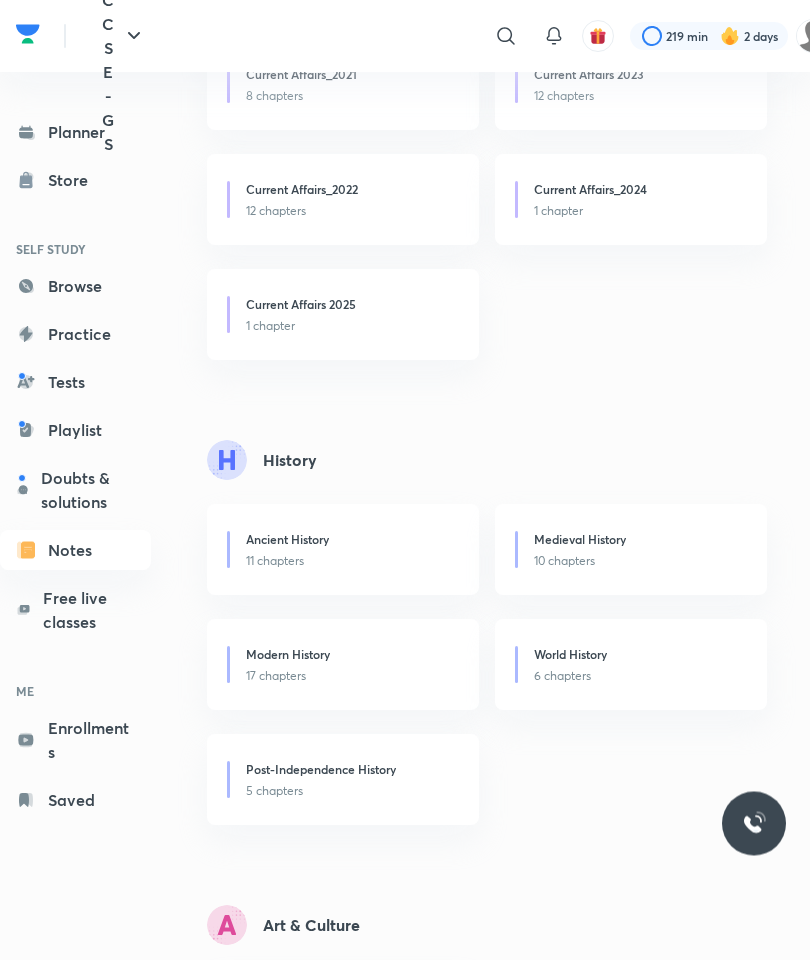 scroll, scrollTop: 997, scrollLeft: 0, axis: vertical 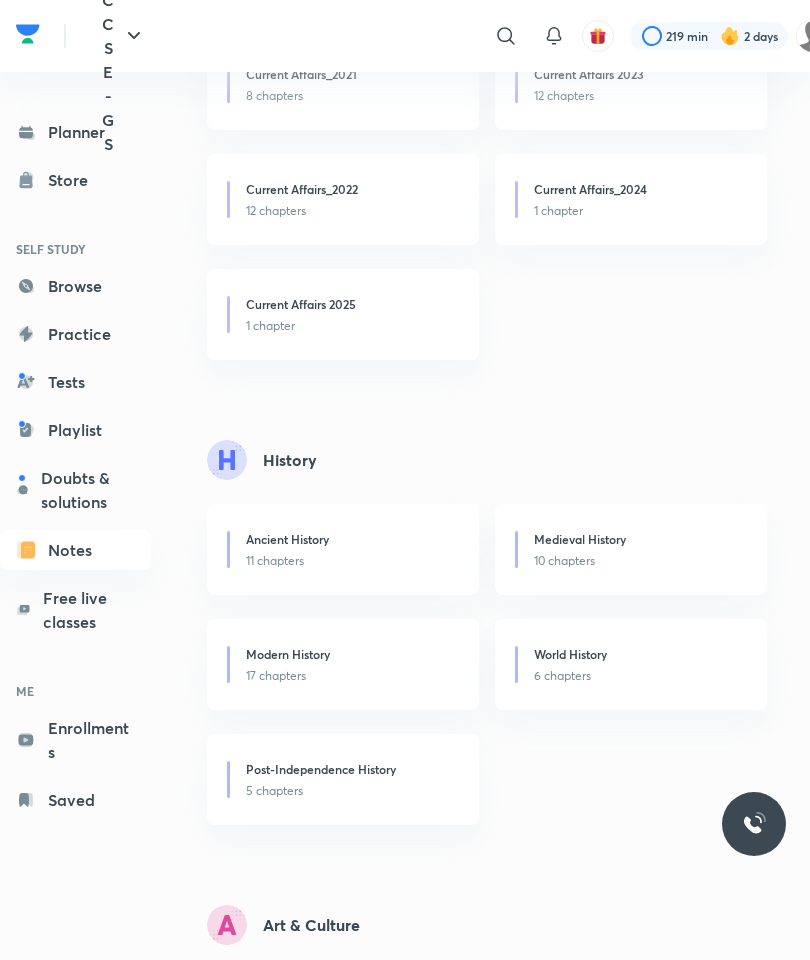 click on "11 chapters" at bounding box center [350, 561] 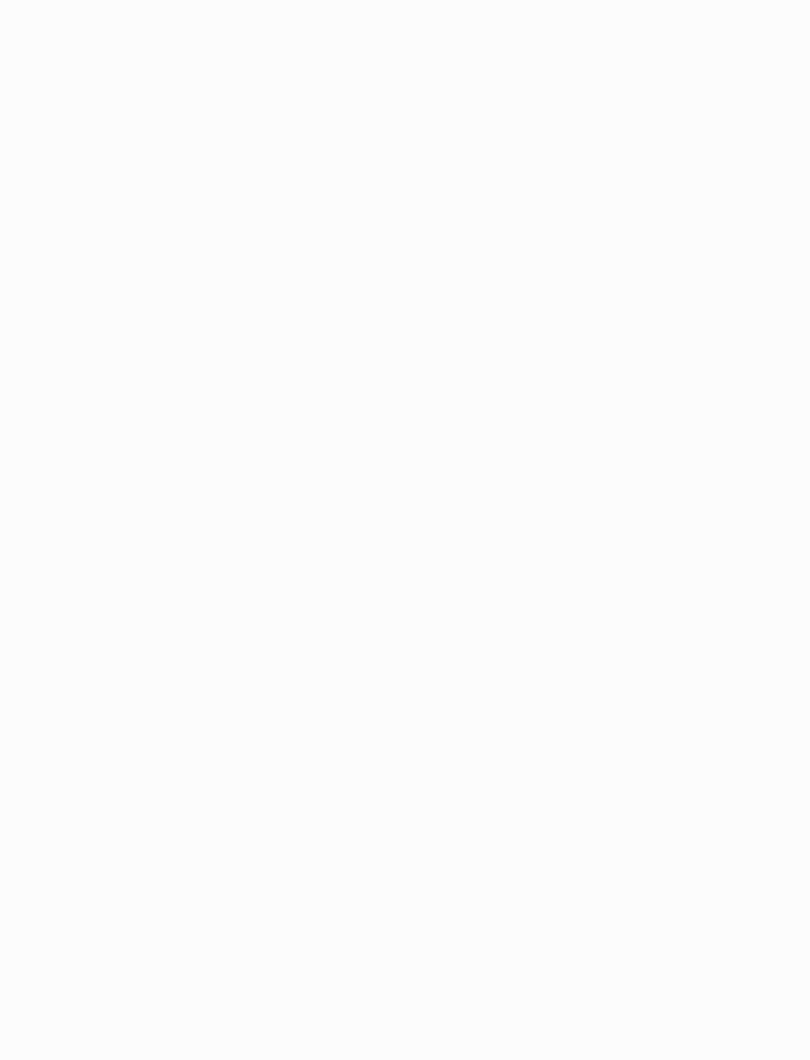 scroll, scrollTop: 0, scrollLeft: 0, axis: both 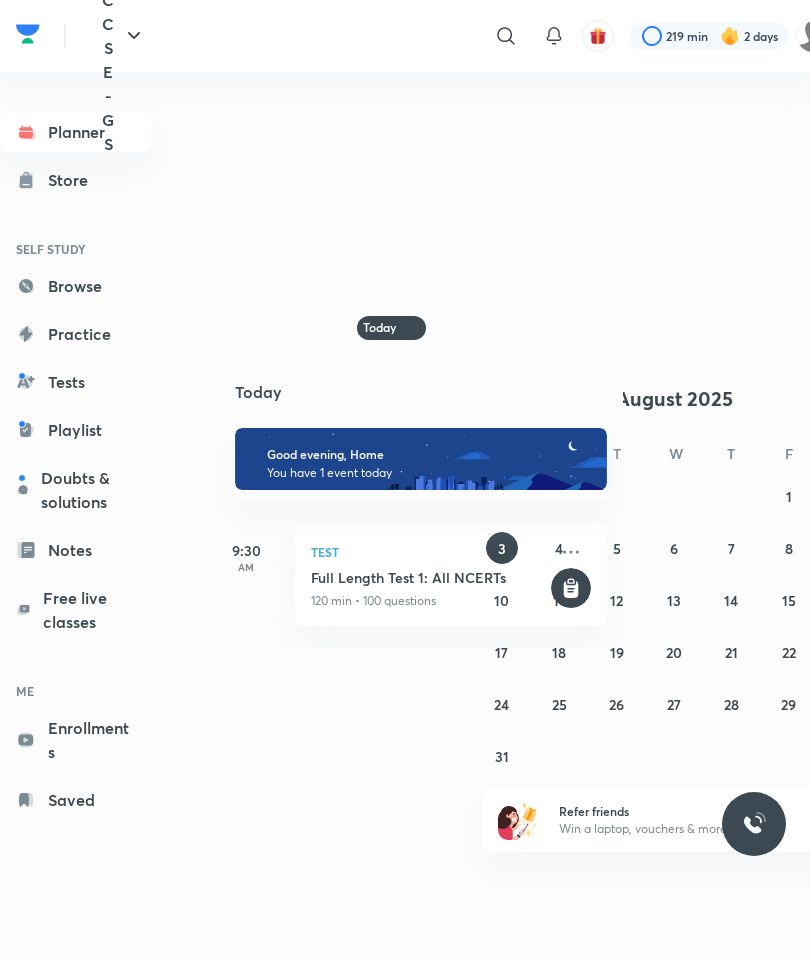 click on "Notes" at bounding box center [75, 550] 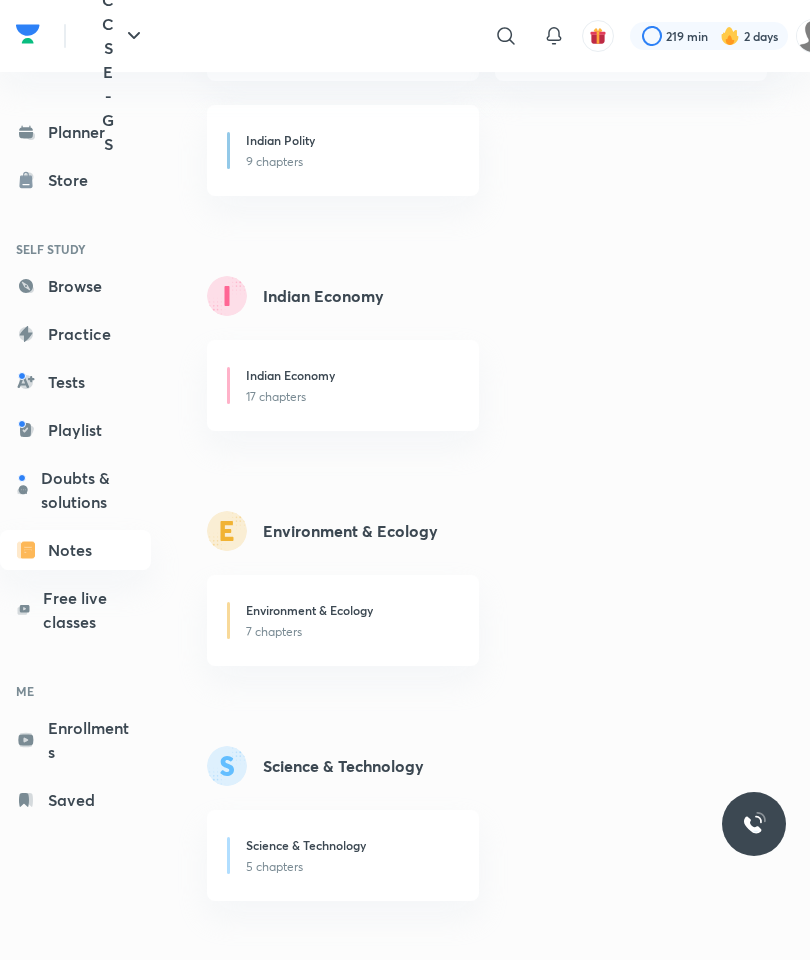 scroll, scrollTop: 2587, scrollLeft: 0, axis: vertical 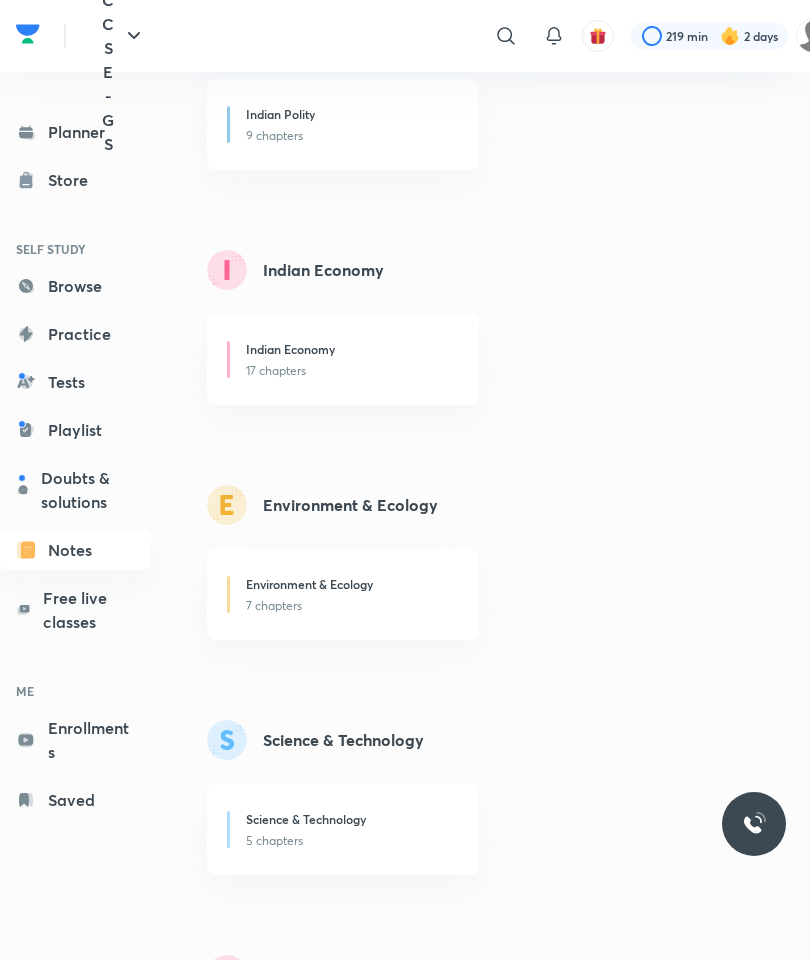 click on "Science & Technology" at bounding box center [350, 821] 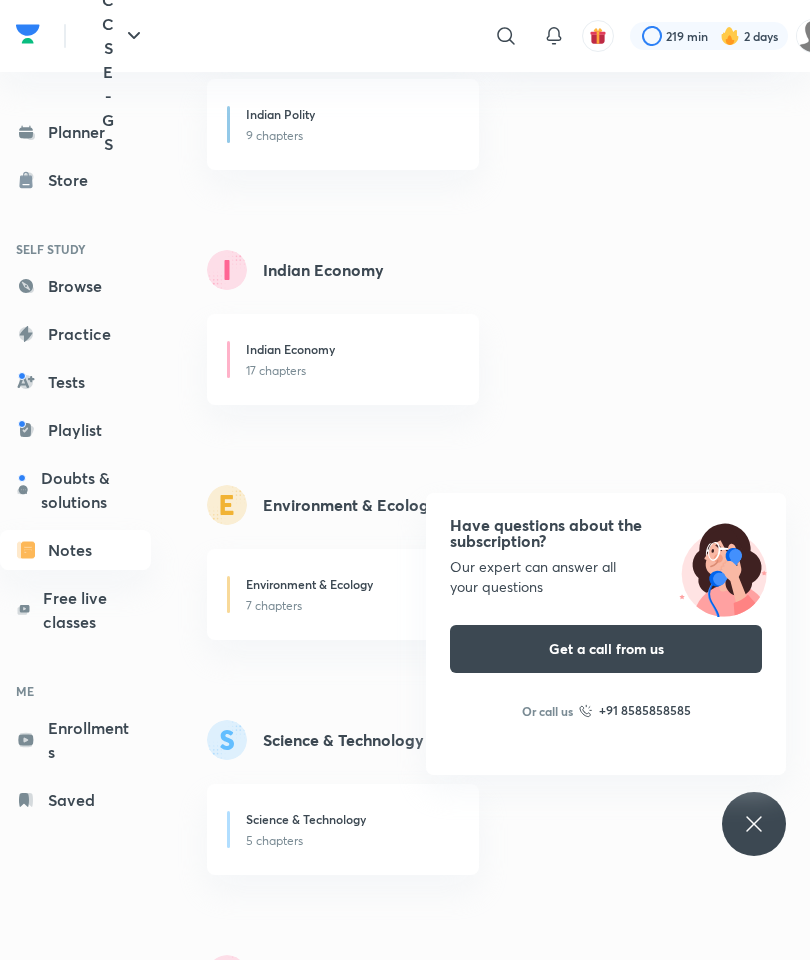 scroll, scrollTop: 2667, scrollLeft: 0, axis: vertical 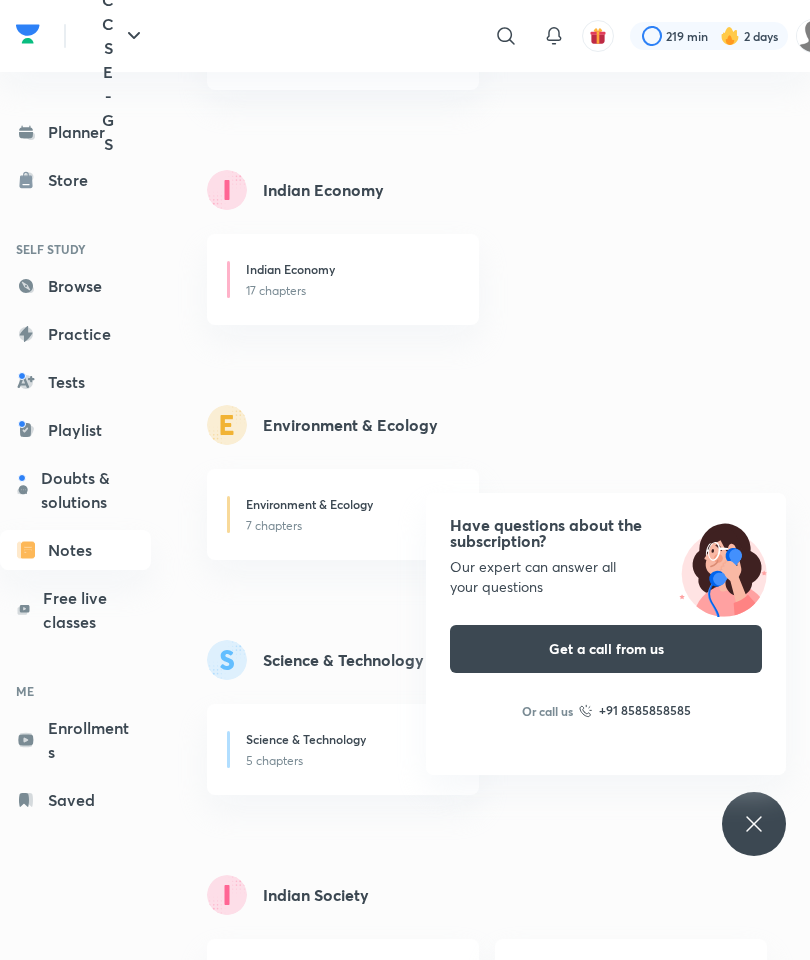 click on "Notes" at bounding box center [75, 550] 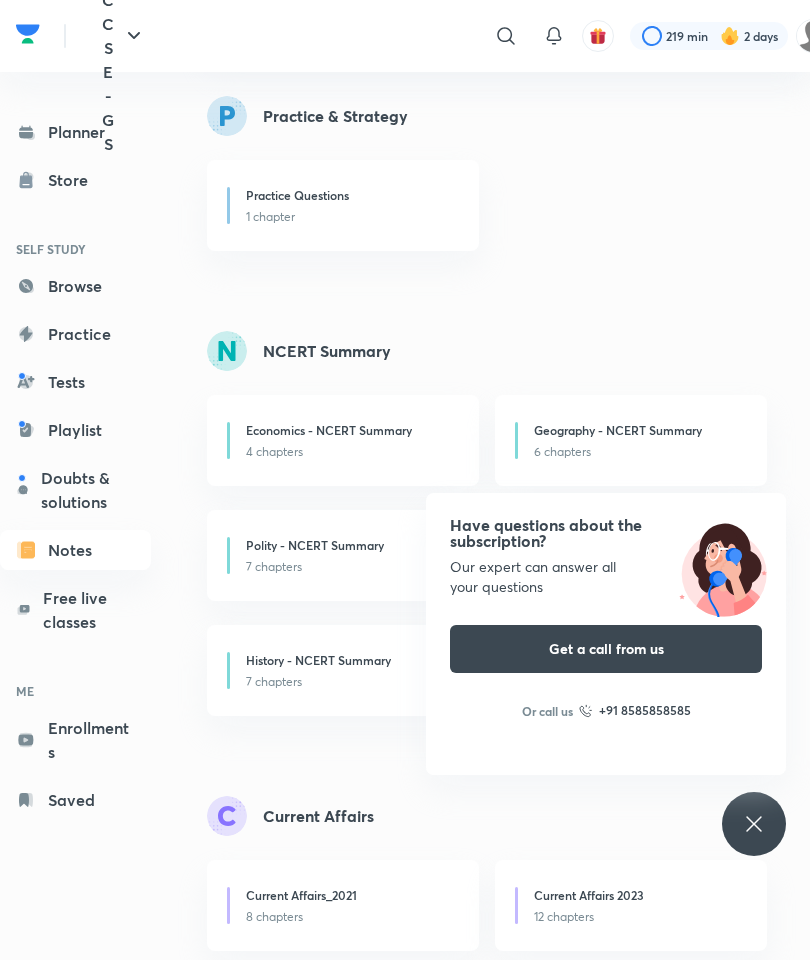 scroll, scrollTop: 174, scrollLeft: 0, axis: vertical 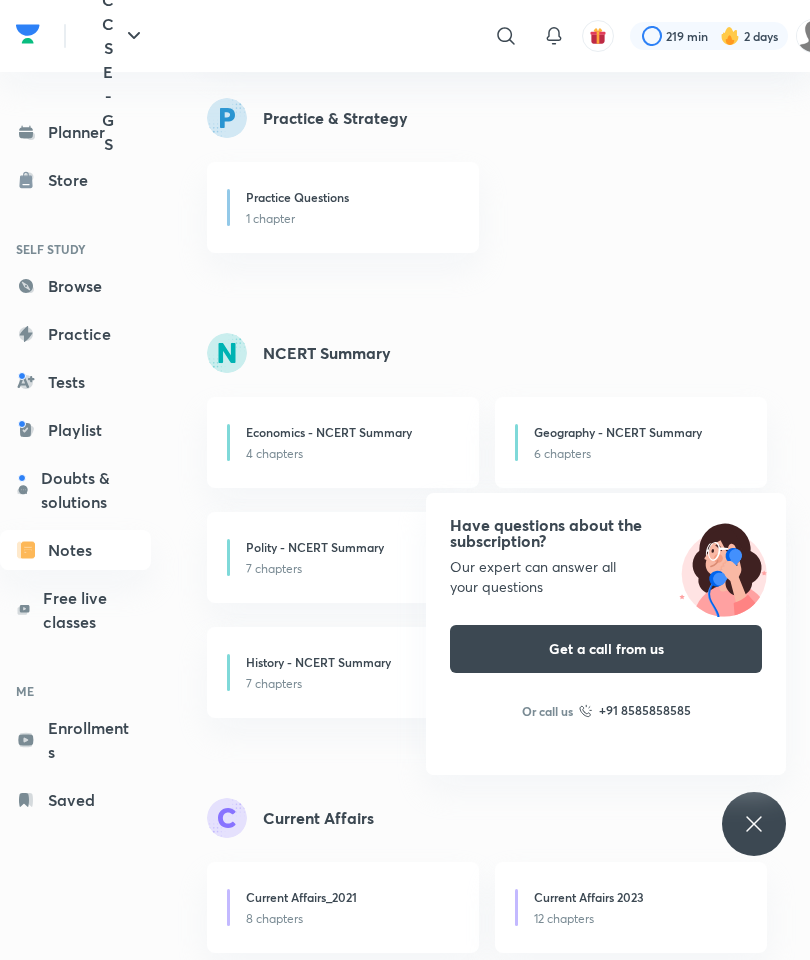 click 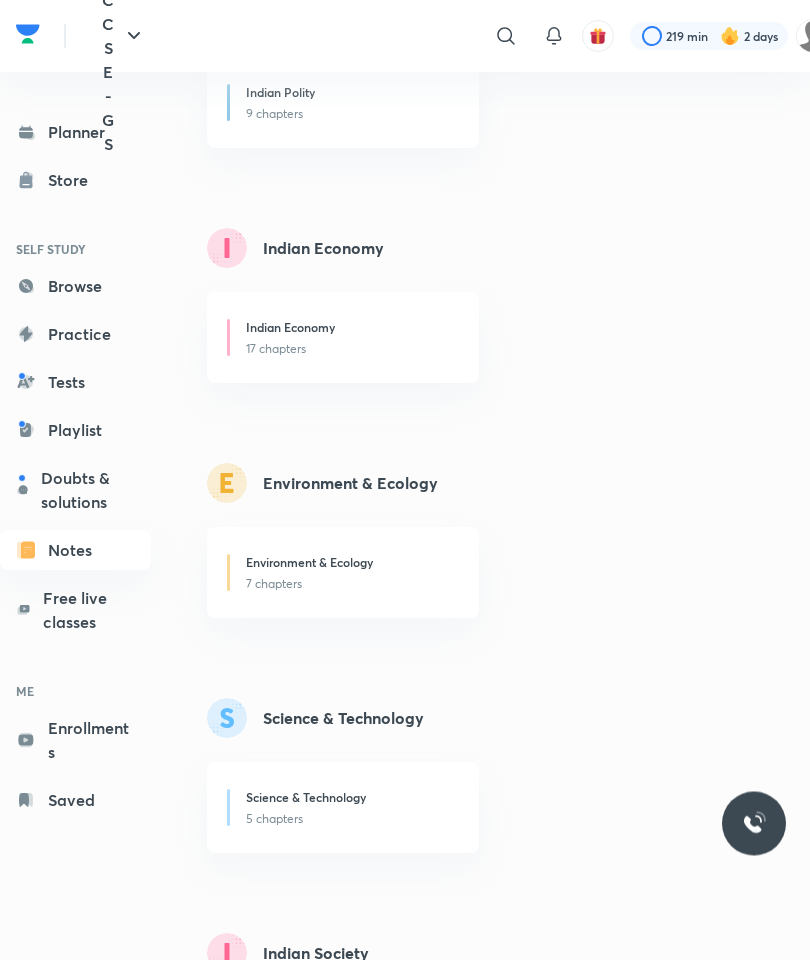 scroll, scrollTop: 2609, scrollLeft: 0, axis: vertical 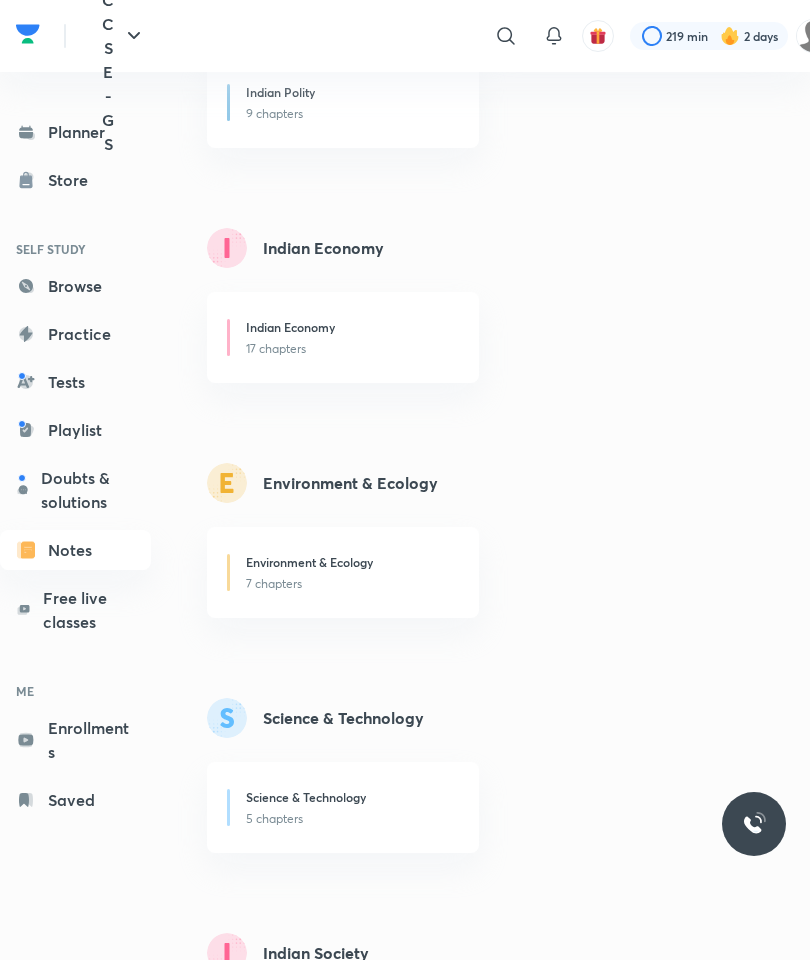 click on "Science & Technology" at bounding box center (306, 797) 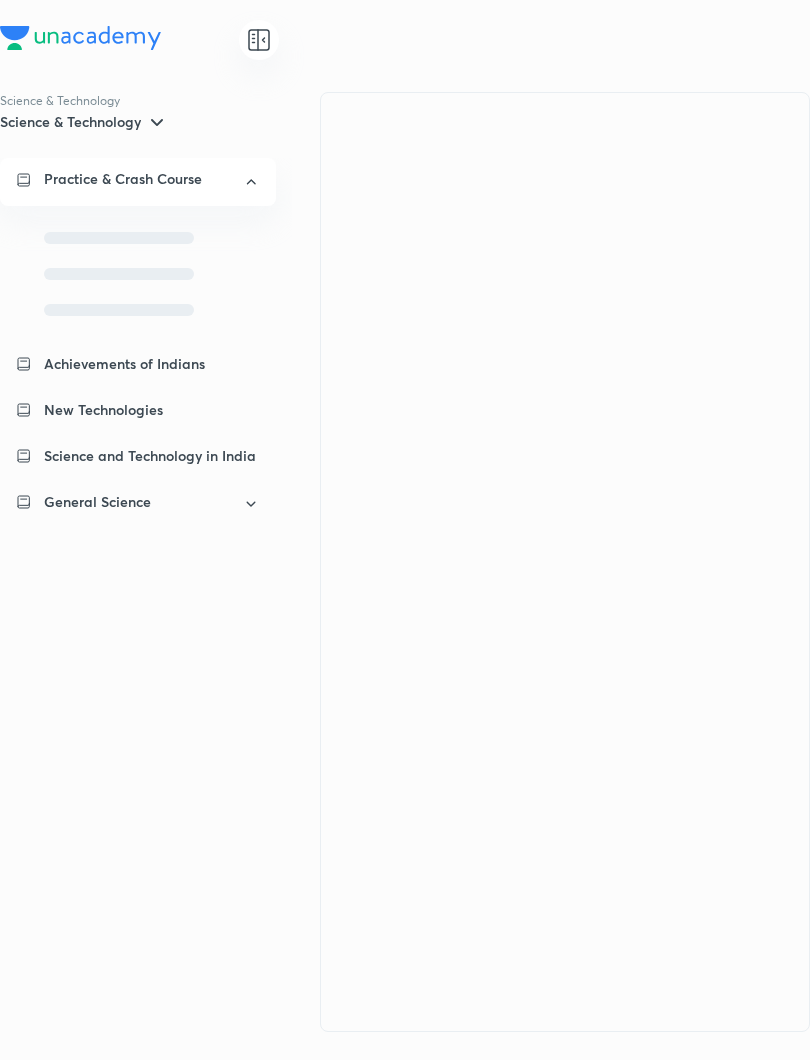 scroll, scrollTop: 0, scrollLeft: 0, axis: both 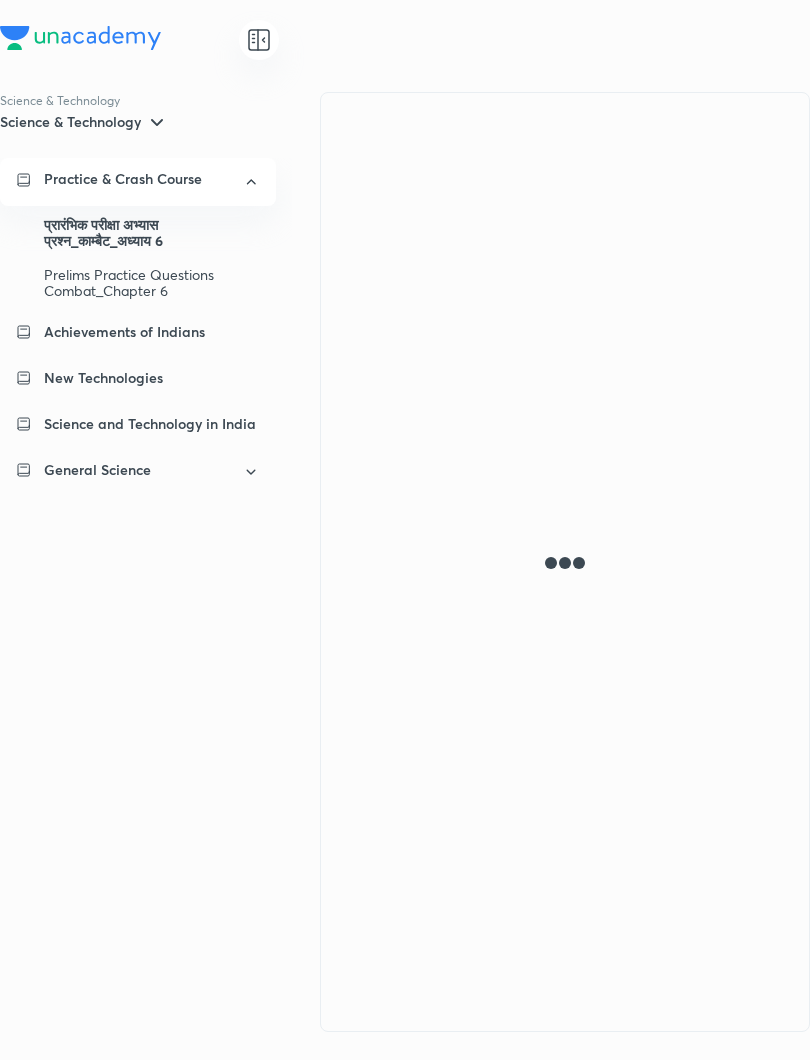 click on "New Technologies" at bounding box center (103, 378) 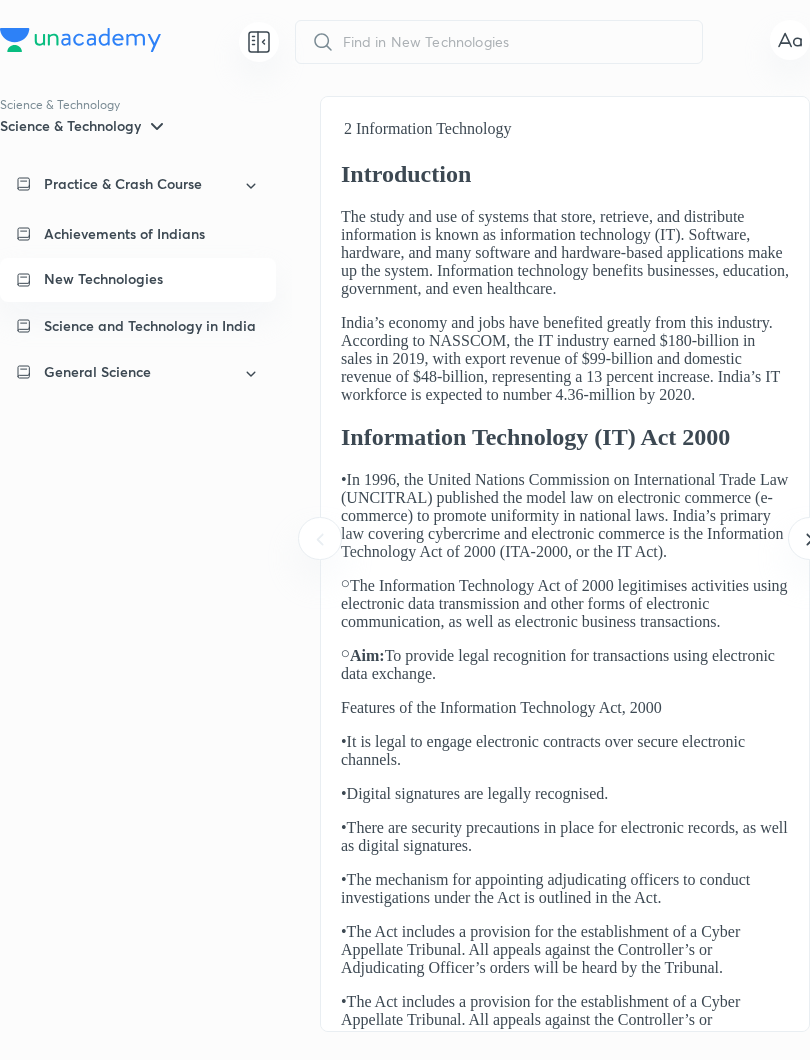 scroll, scrollTop: 0, scrollLeft: 0, axis: both 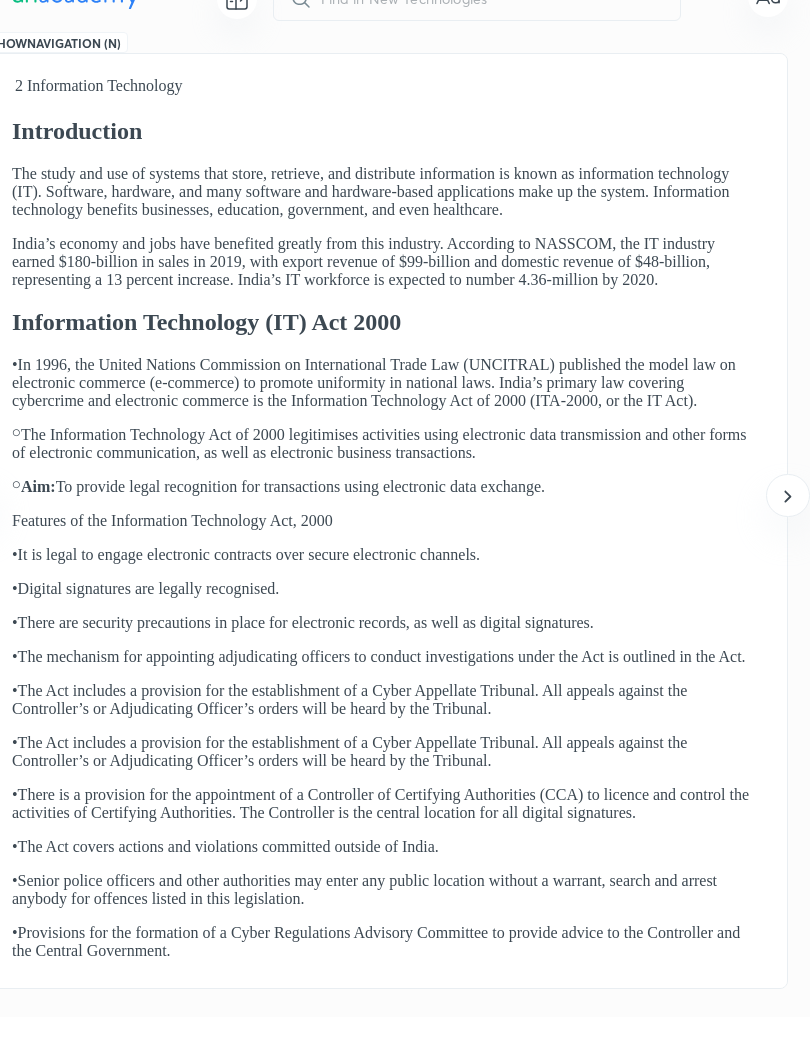 click on "2
Information Technology
Introduction
The study and use of systems that store, retrieve, and distribute information is known as information technology (IT). Software, hardware, and many software and hardware-based applications make up the system. Information technology benefits businesses, education, government, and even healthcare.
India’s economy and jobs have benefited greatly from this industry. According to NASSCOM, the IT industry earned $180-billion in sales in 2019, with export revenue of $99-billion and domestic revenue of $48-billion, representing a 13 percent increase. India’s IT workforce is expected to number 4.36-million by 2020.
Information Technology (IT) Act 2000
•
⚬ The Information Technology Act of 2000 legitimises activities using electronic data transmission and other forms of electronic communication, as well as electronic business transactions.
⚬ Aim:  To provide legal recognition for transactions using electronic data exchange.
•
•
•" at bounding box center (383, 531) 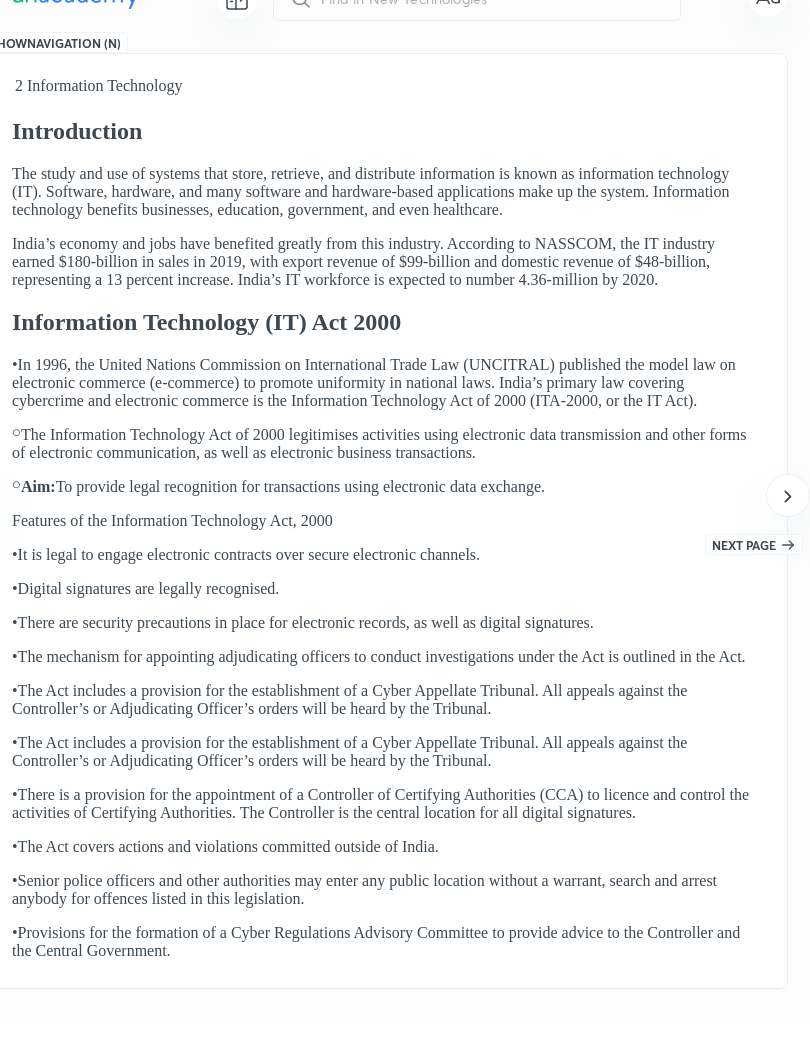click at bounding box center [787, 538] 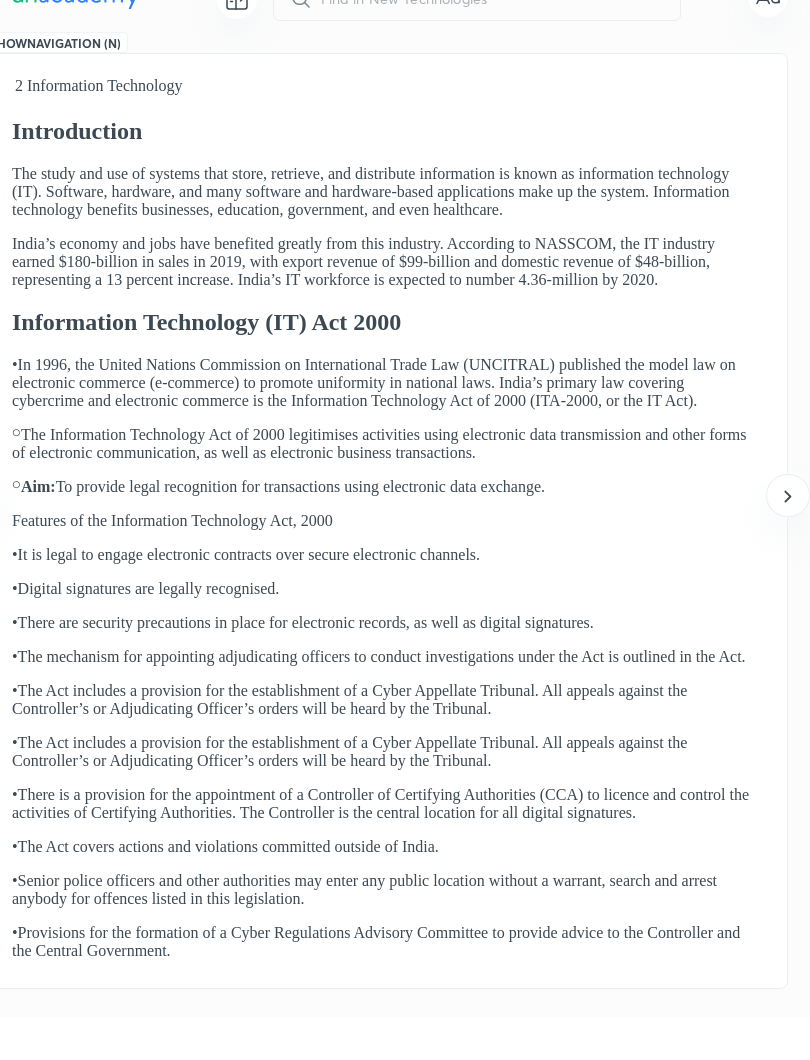 scroll, scrollTop: 0, scrollLeft: 808, axis: horizontal 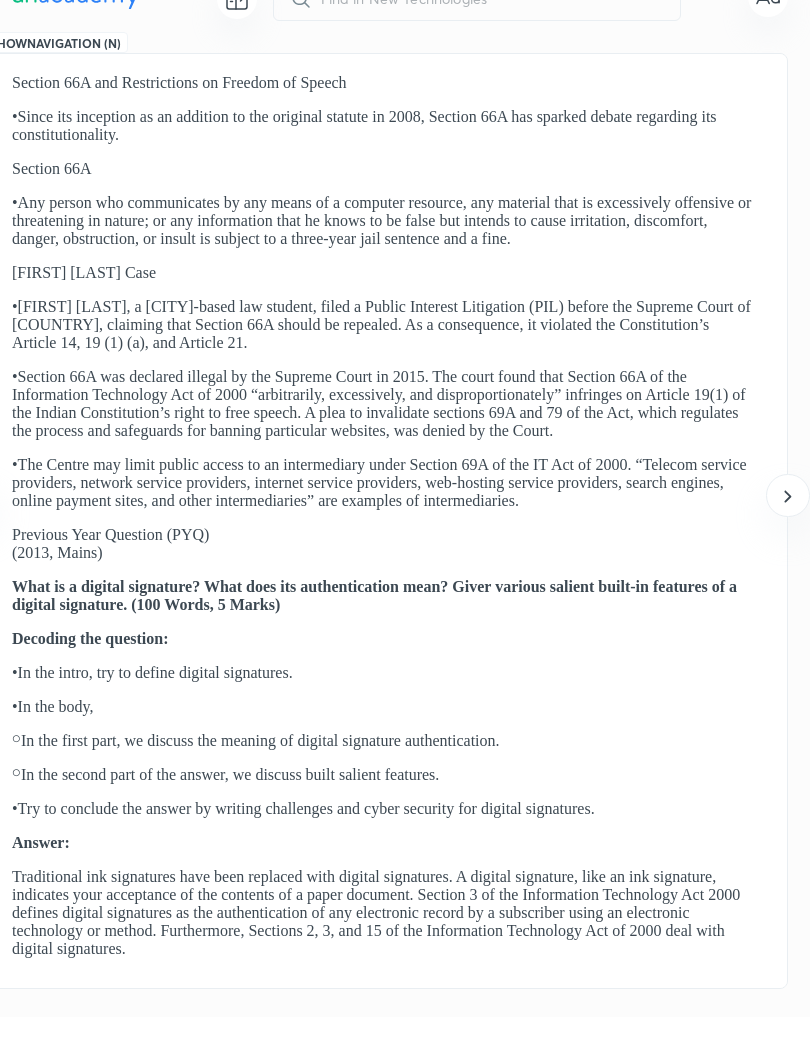 click 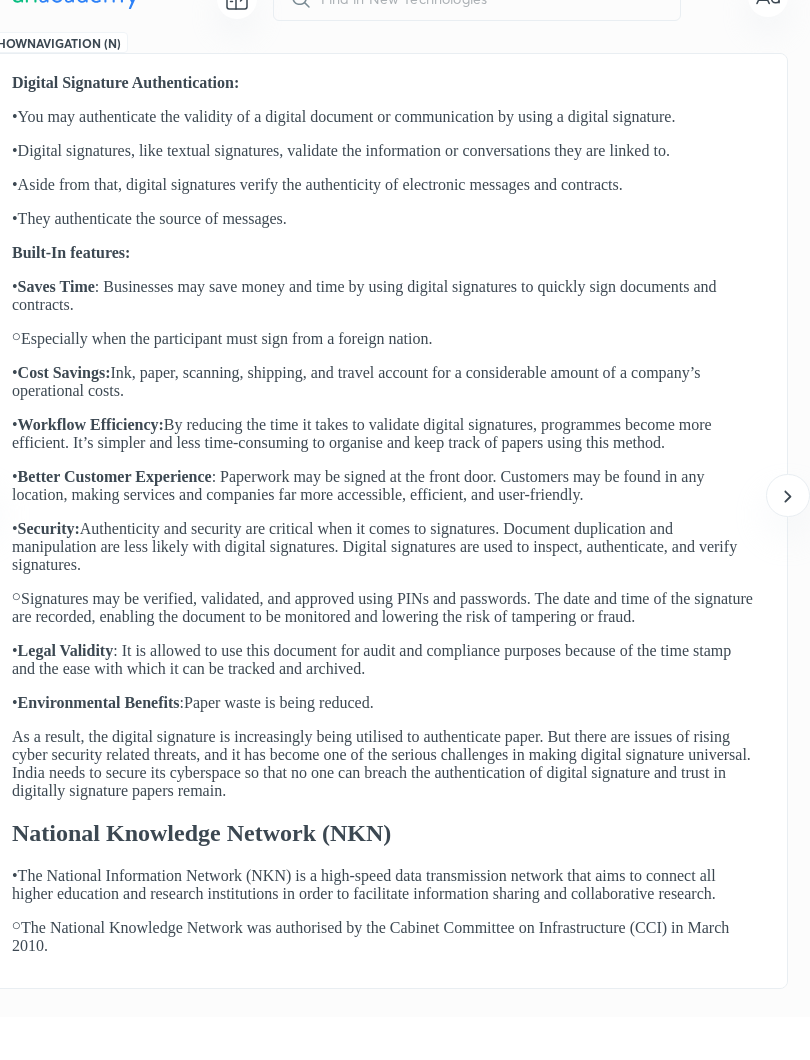 click 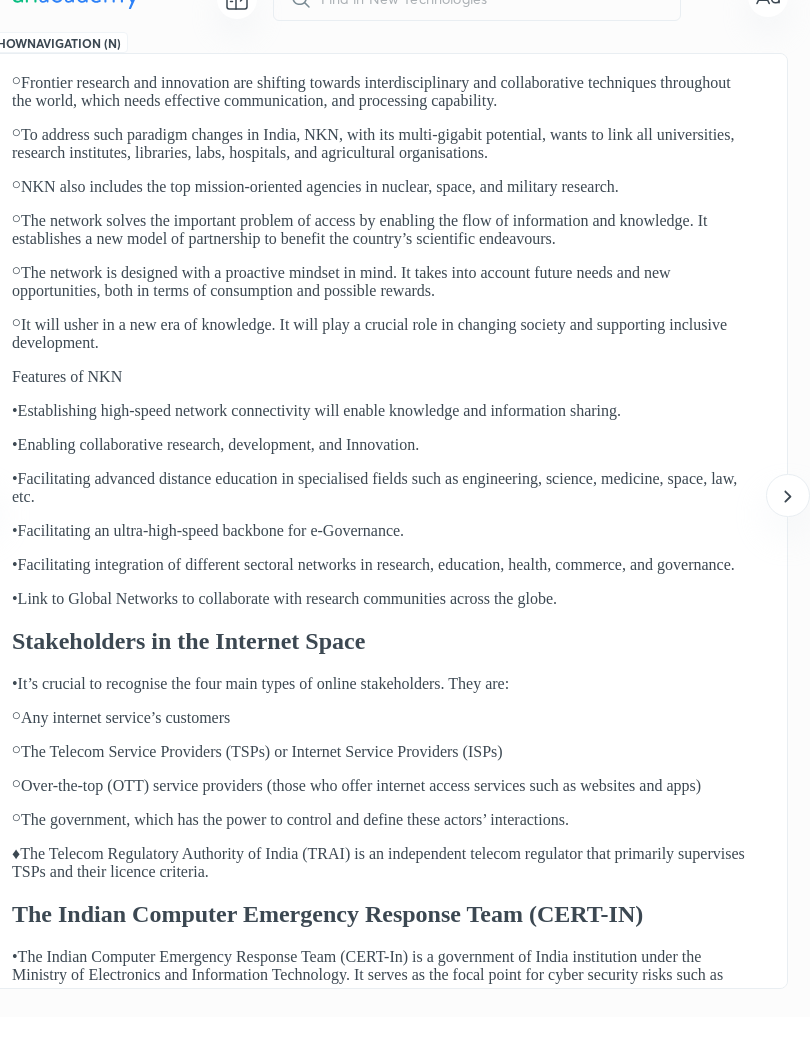 scroll, scrollTop: 20, scrollLeft: 0, axis: vertical 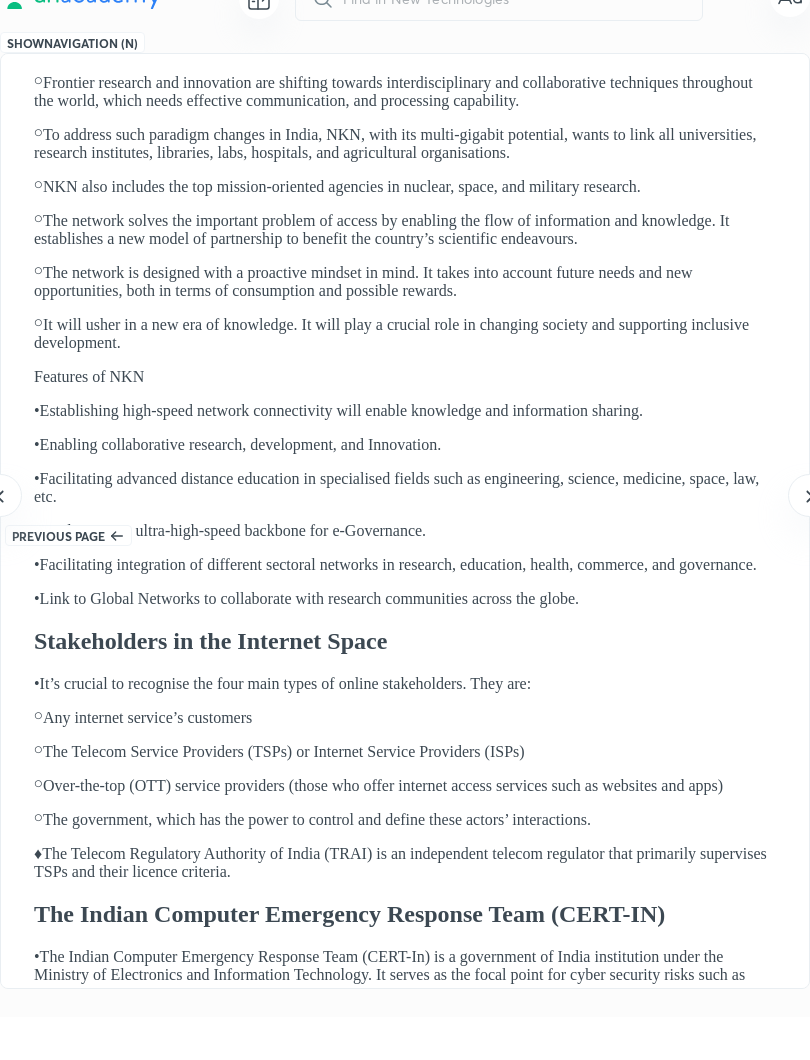 click 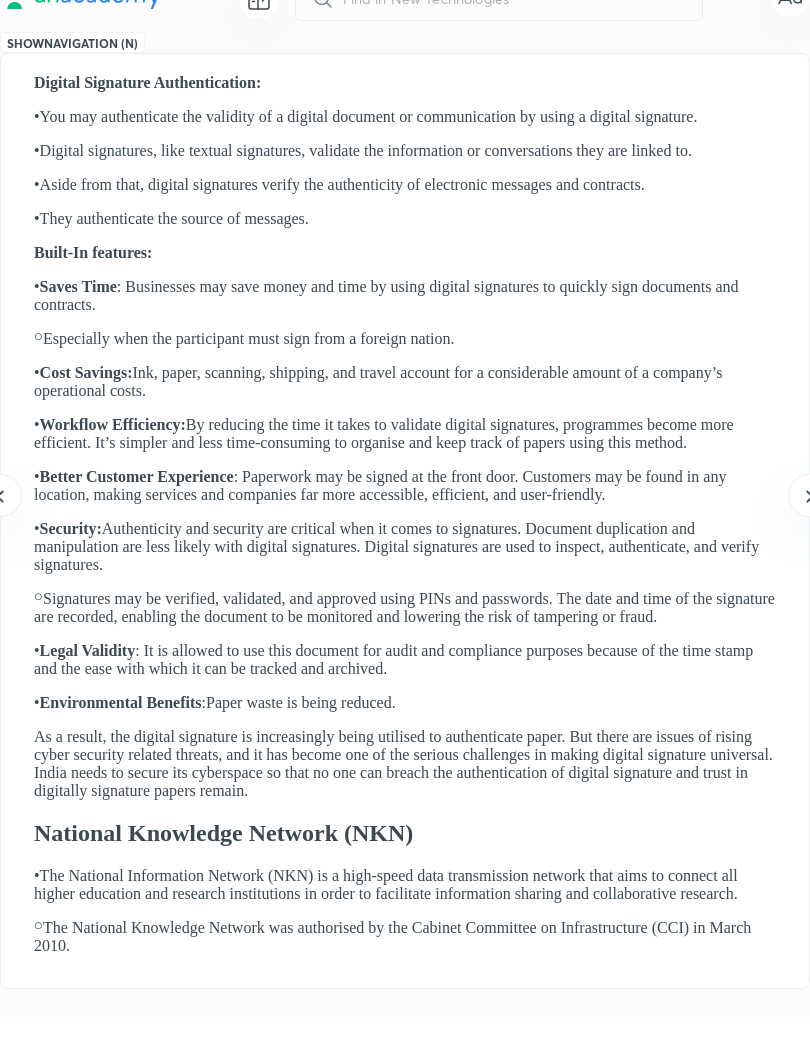 click 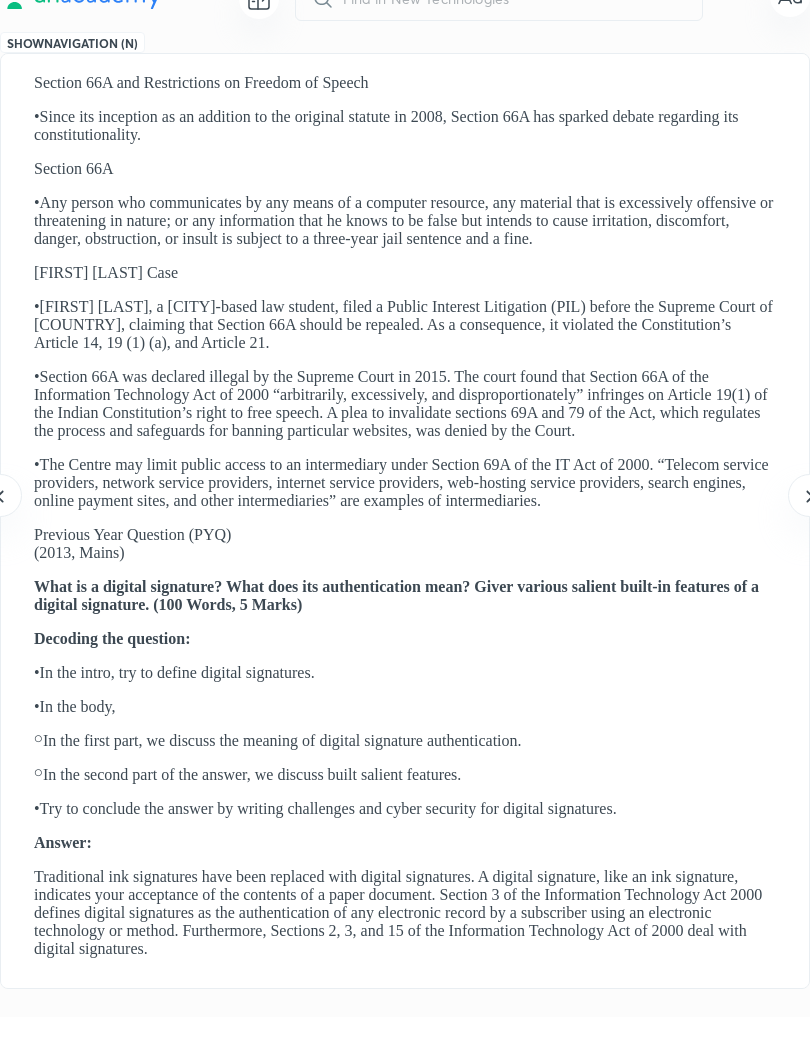 click 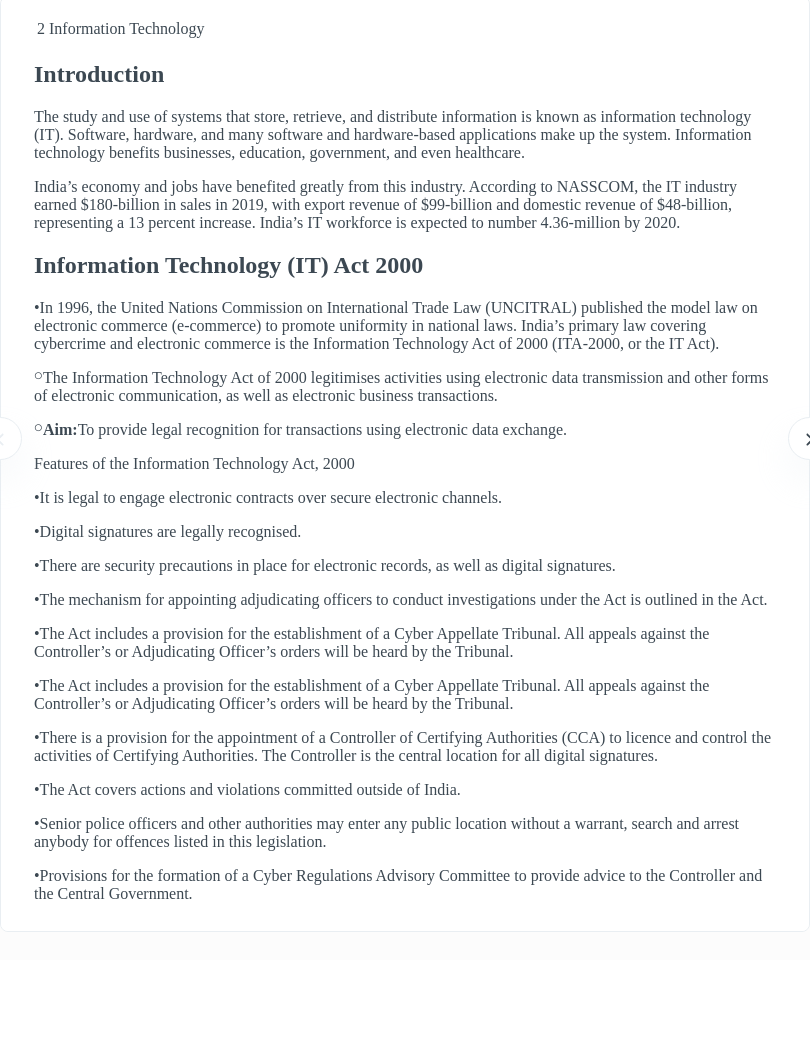 scroll, scrollTop: 20, scrollLeft: 22, axis: both 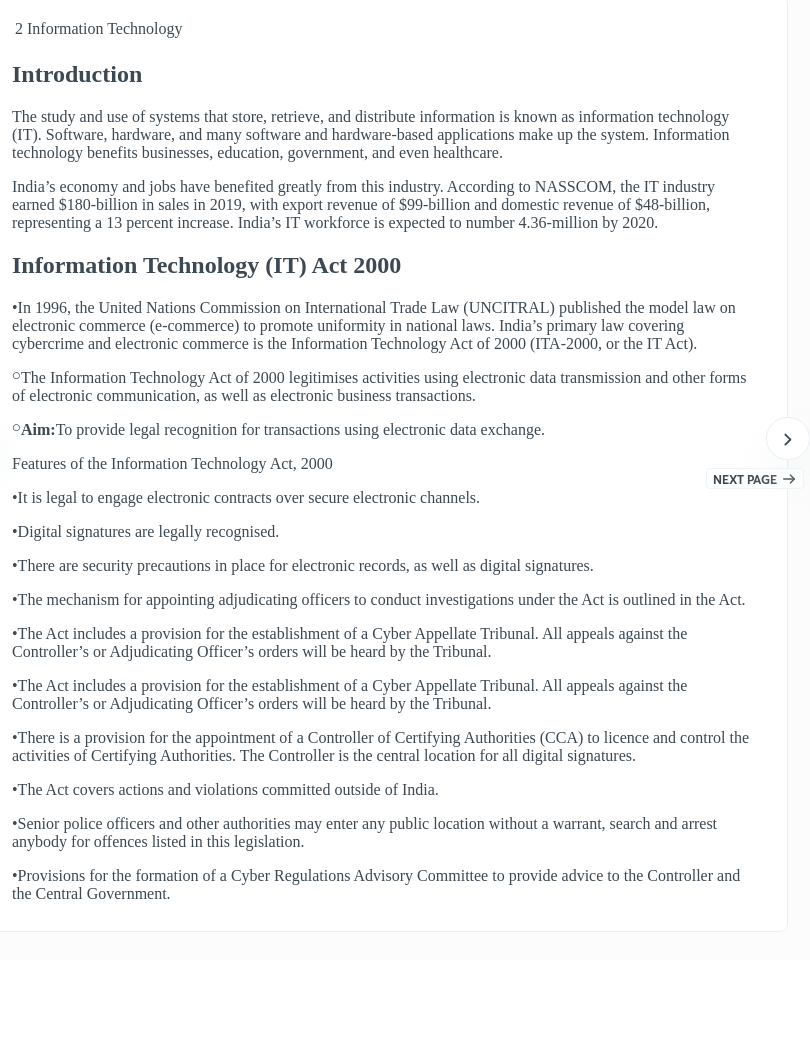 click 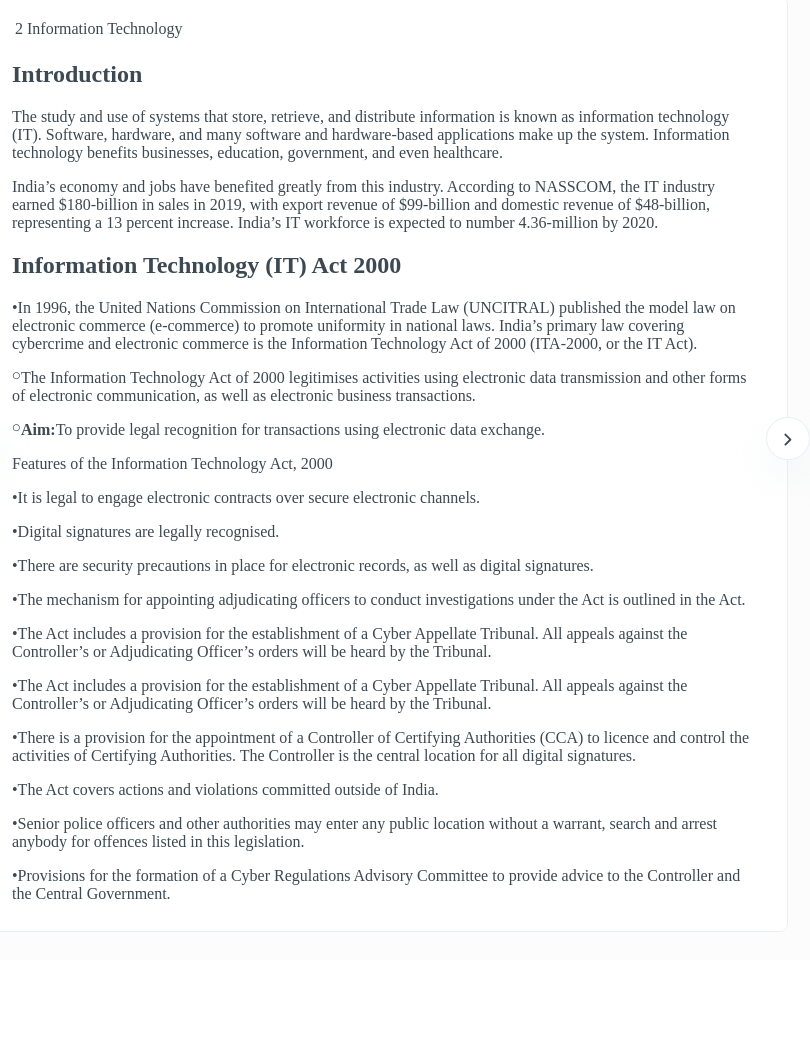 scroll, scrollTop: 0, scrollLeft: 808, axis: horizontal 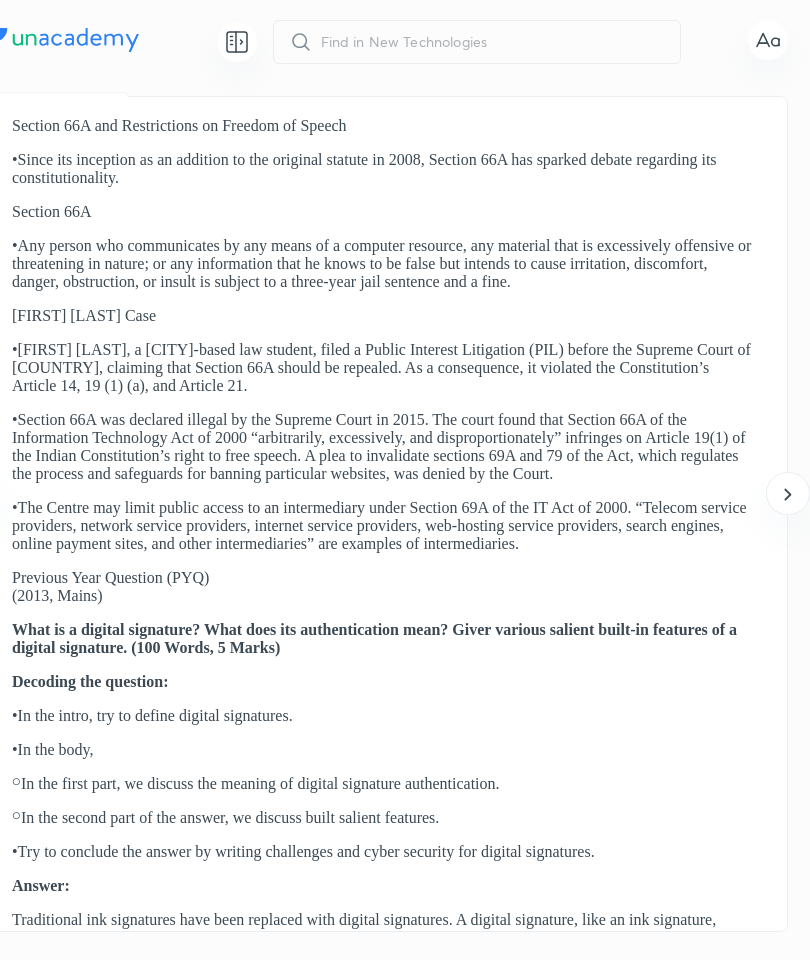 click 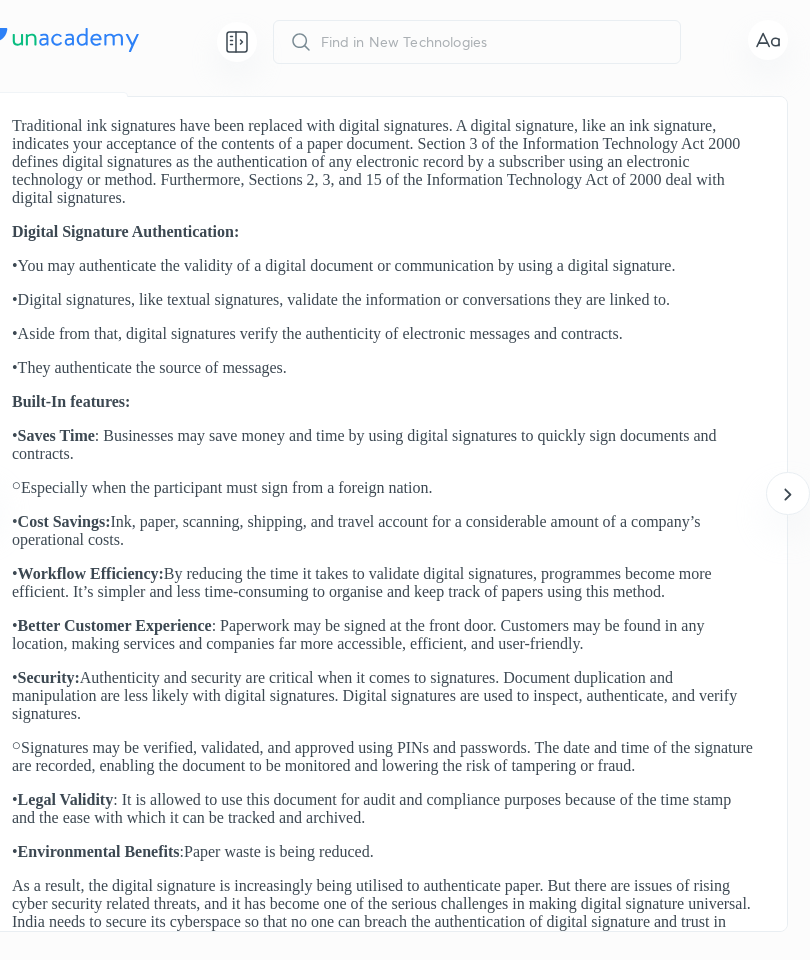 click 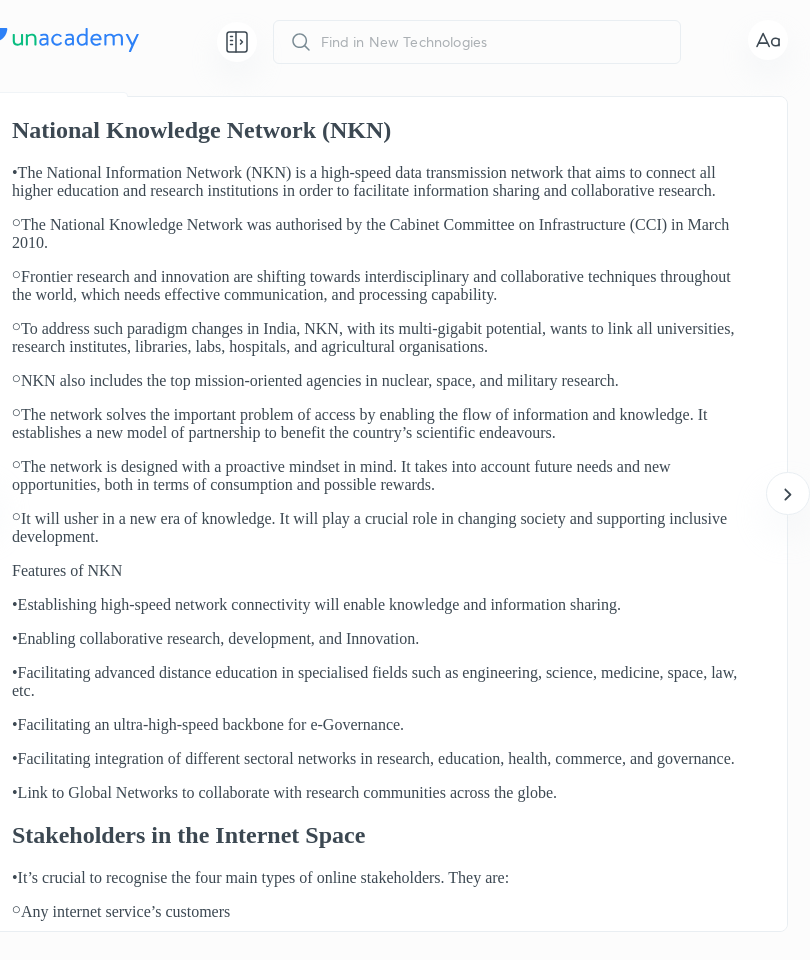 click 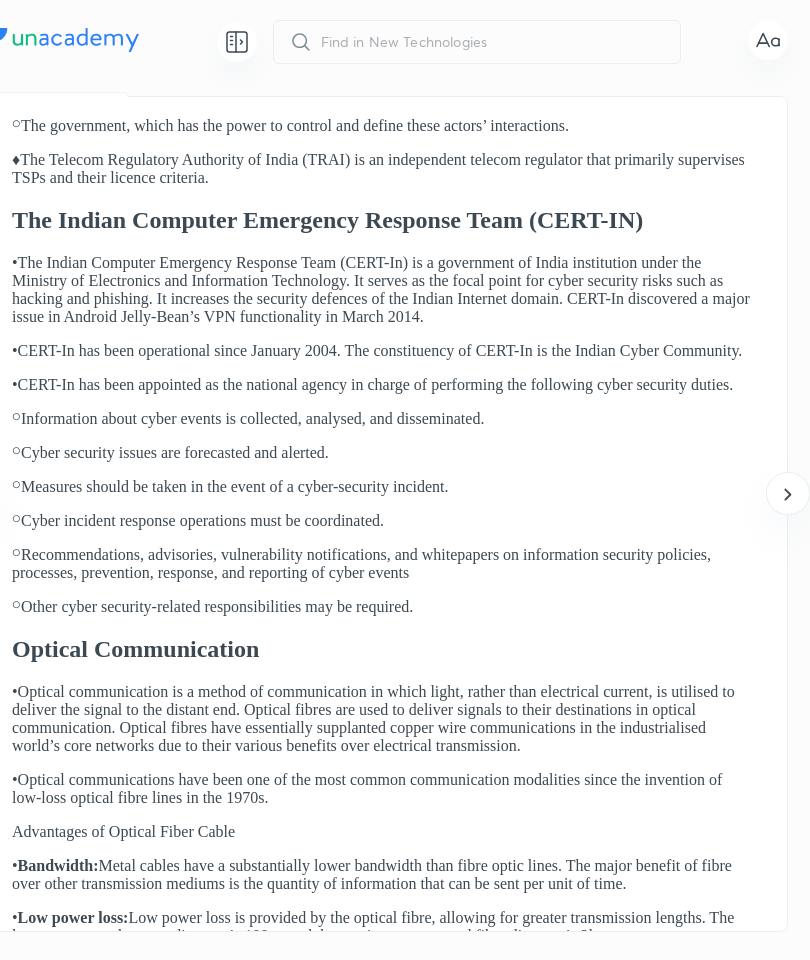 click 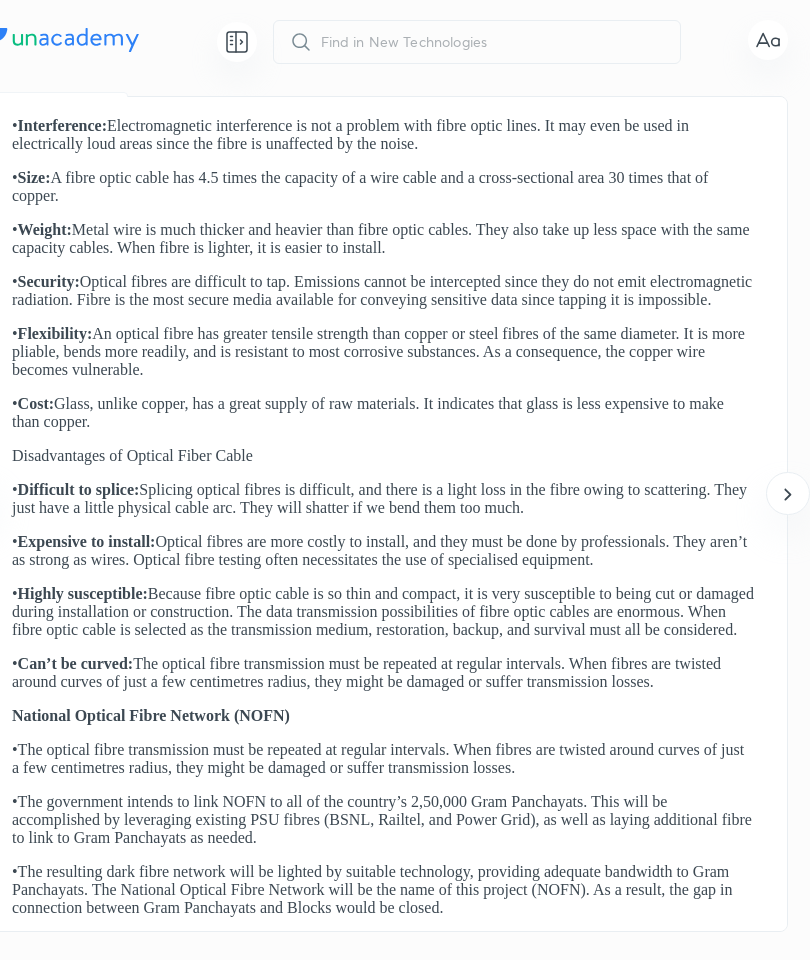 click 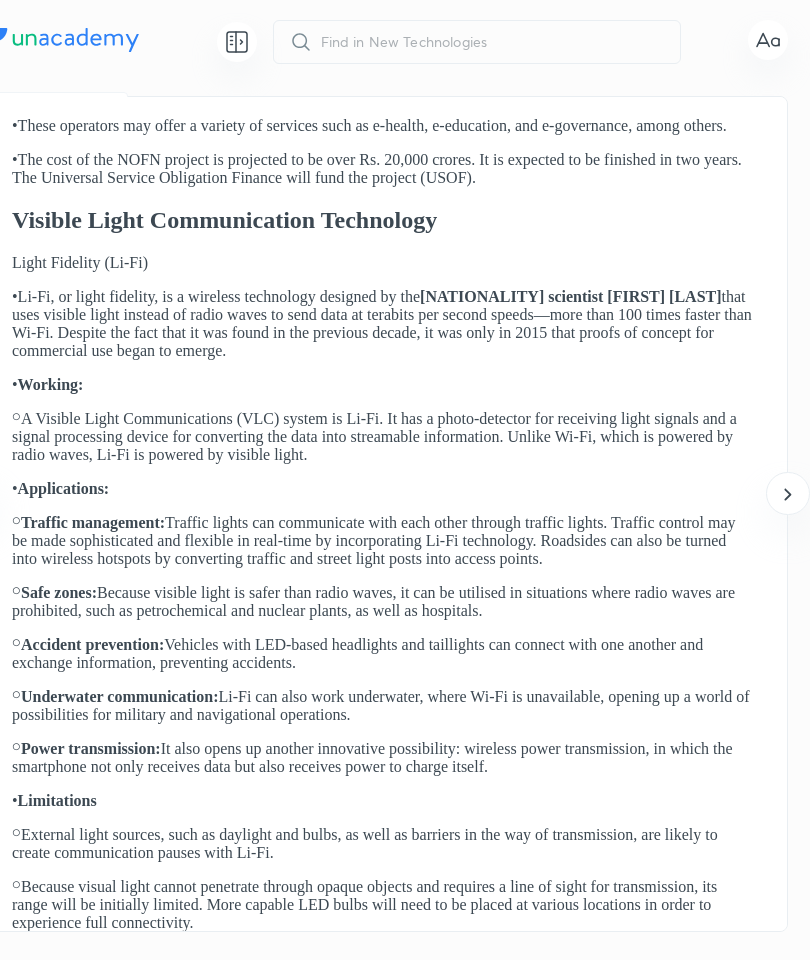 click 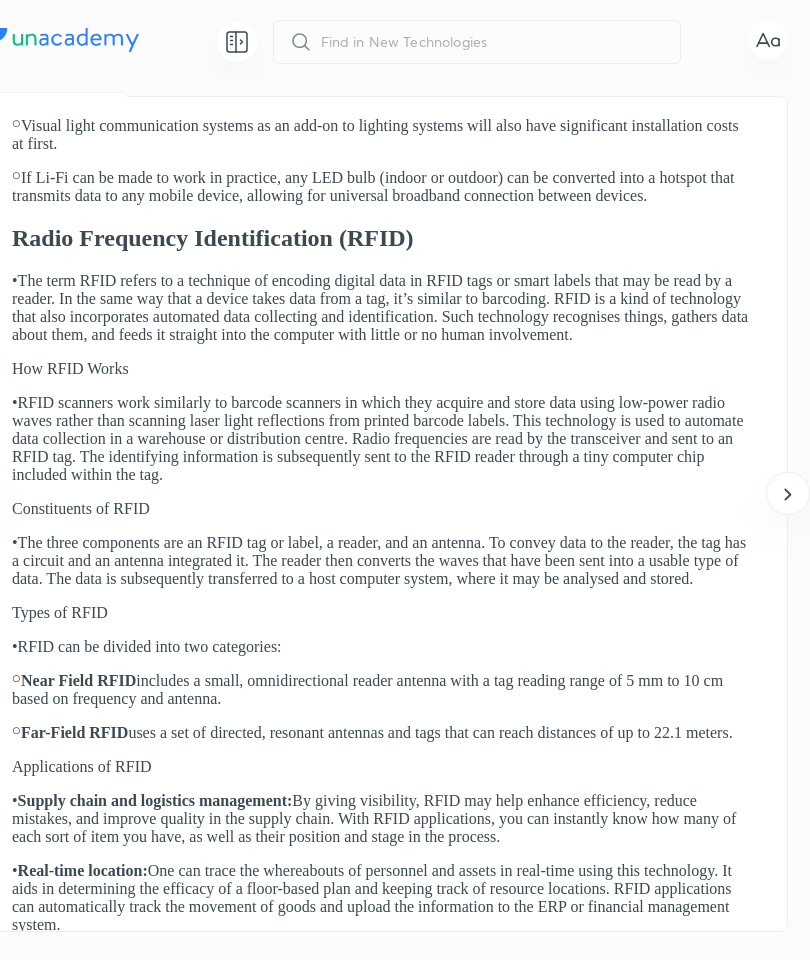 click 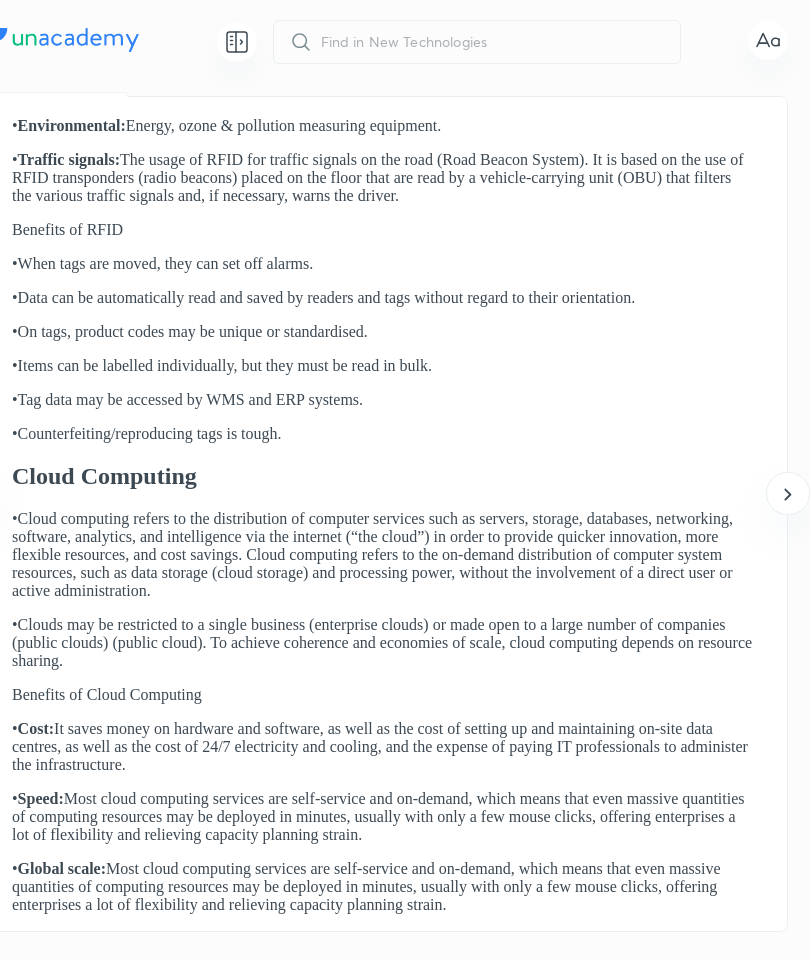 click 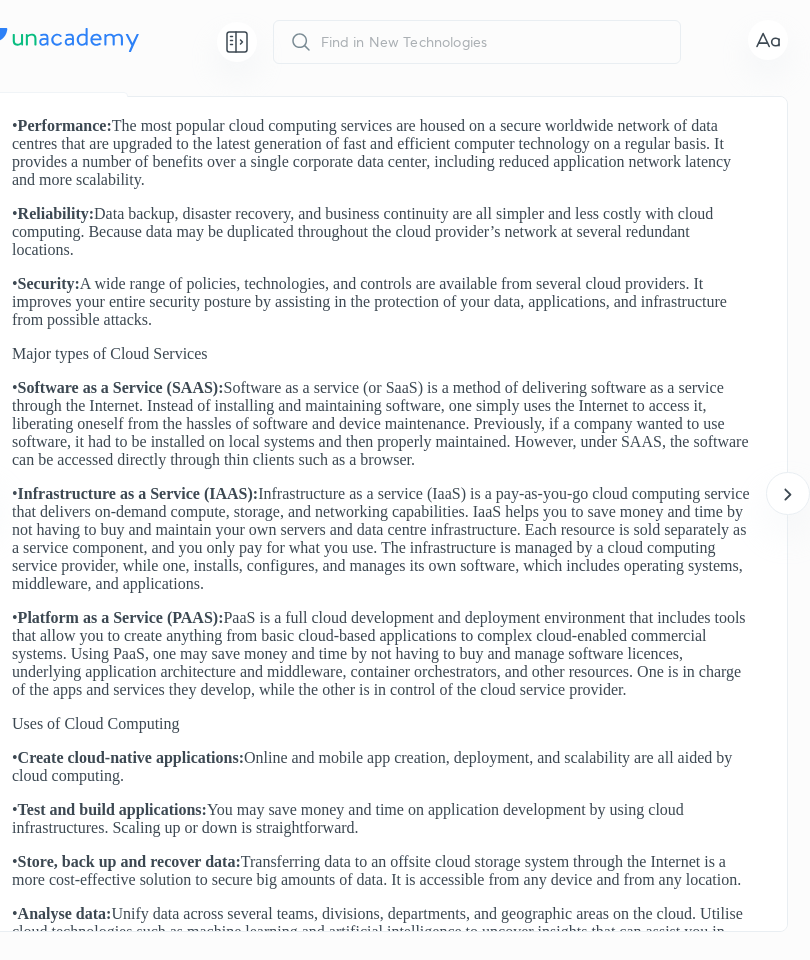 click 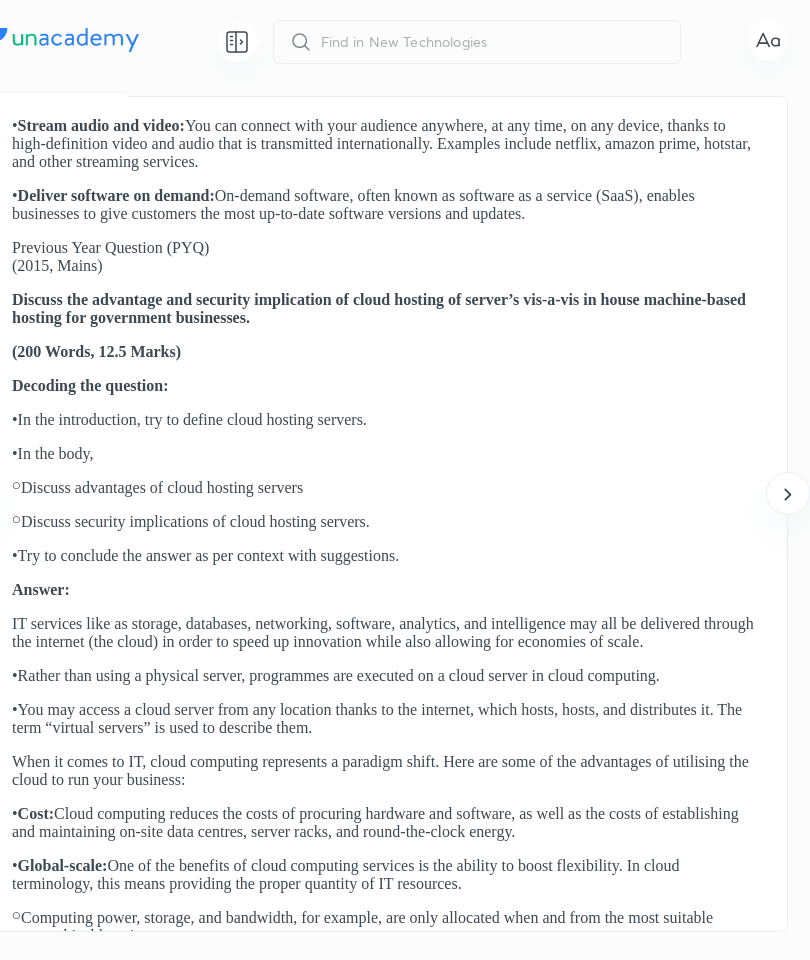 click 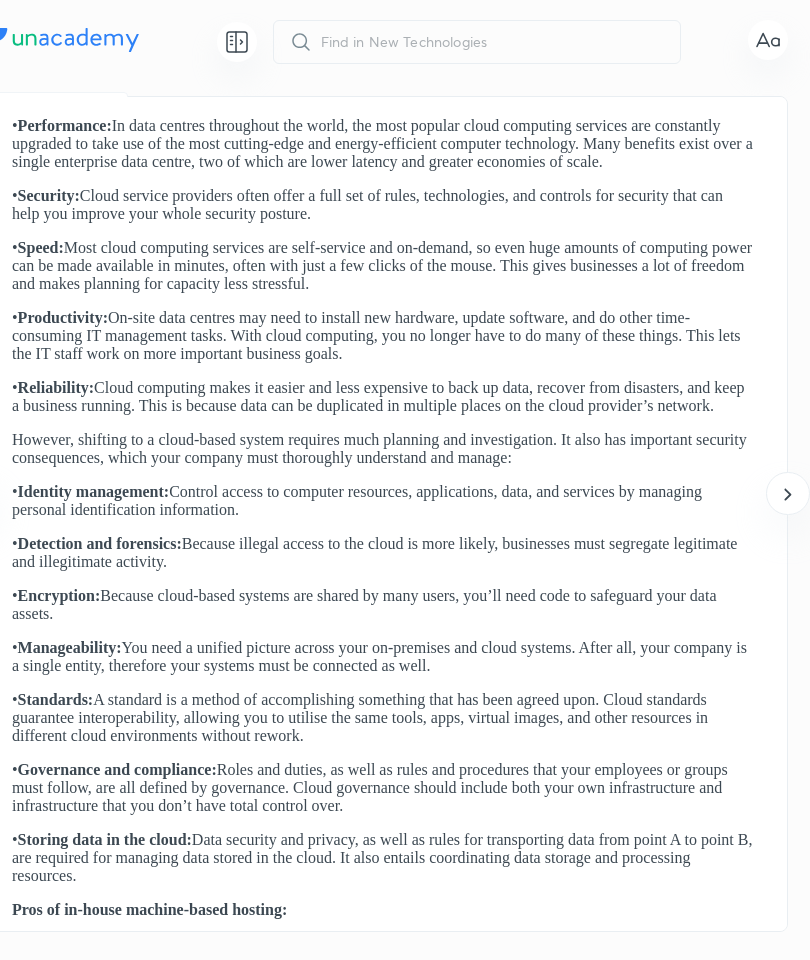 click 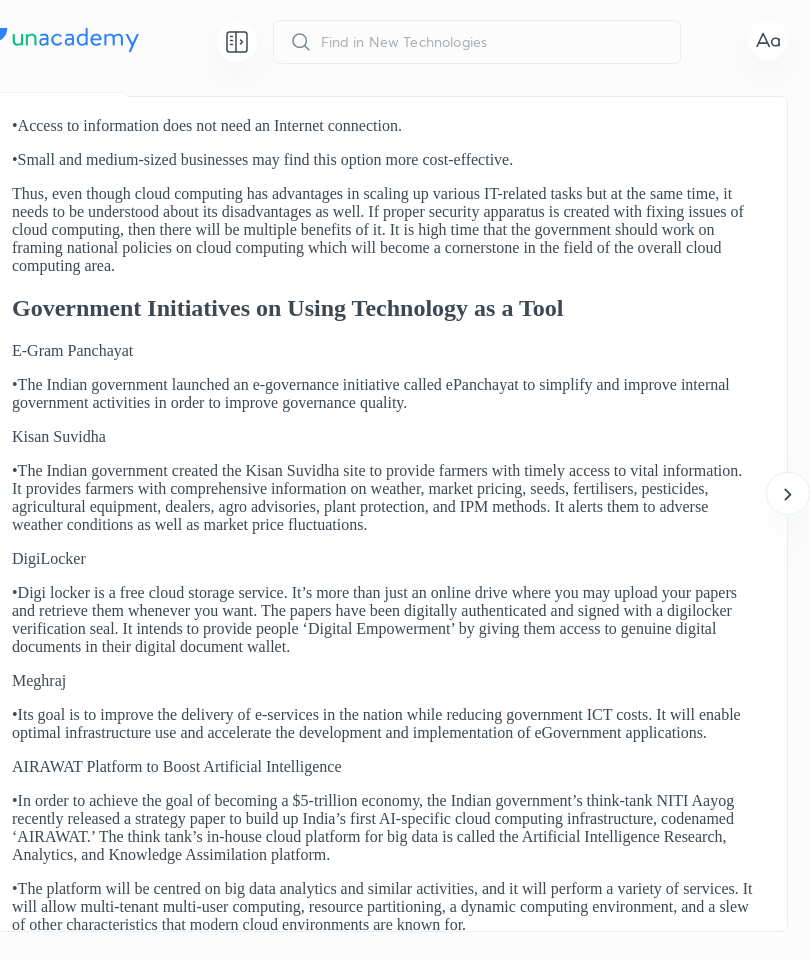 click 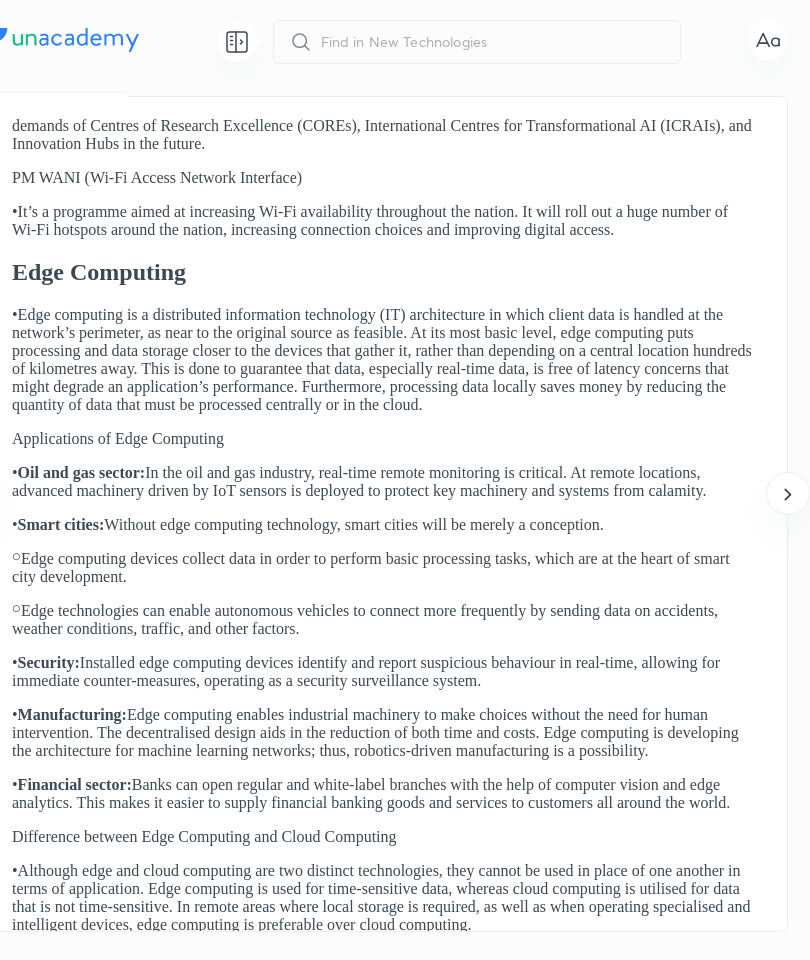 click 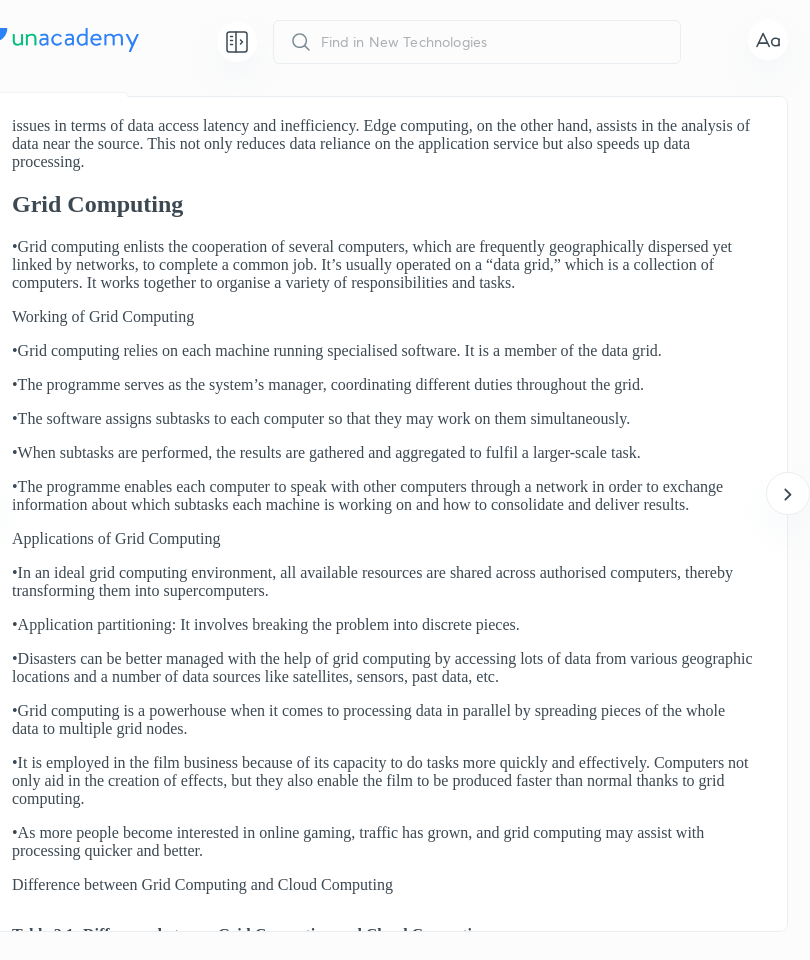 click 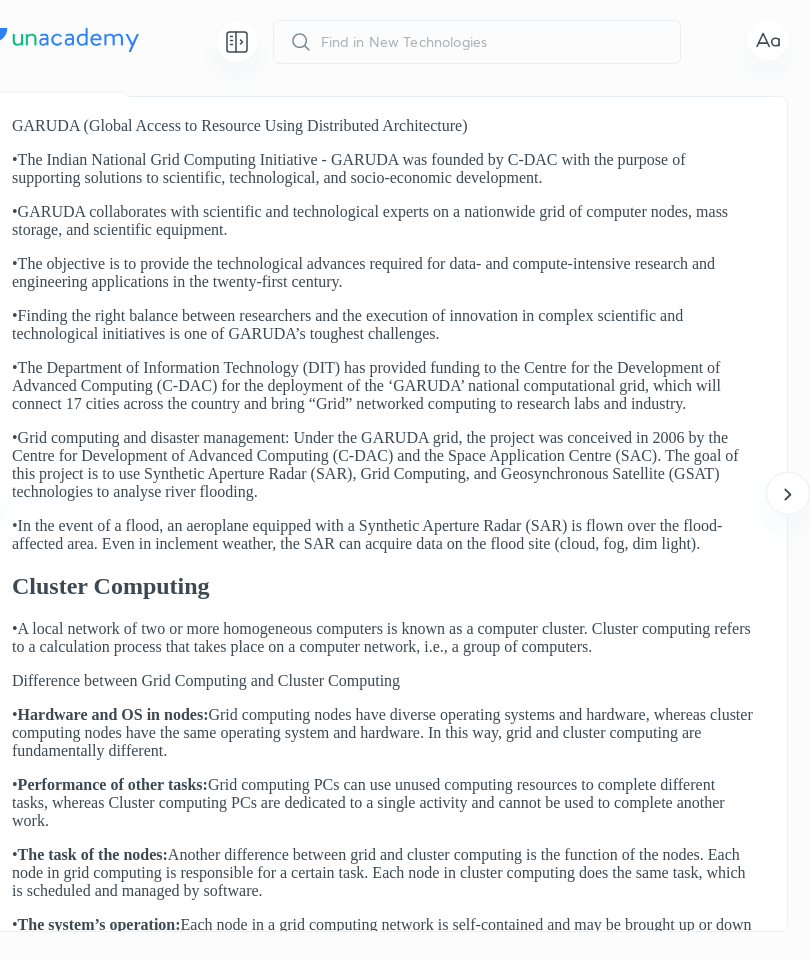 click at bounding box center [787, 493] 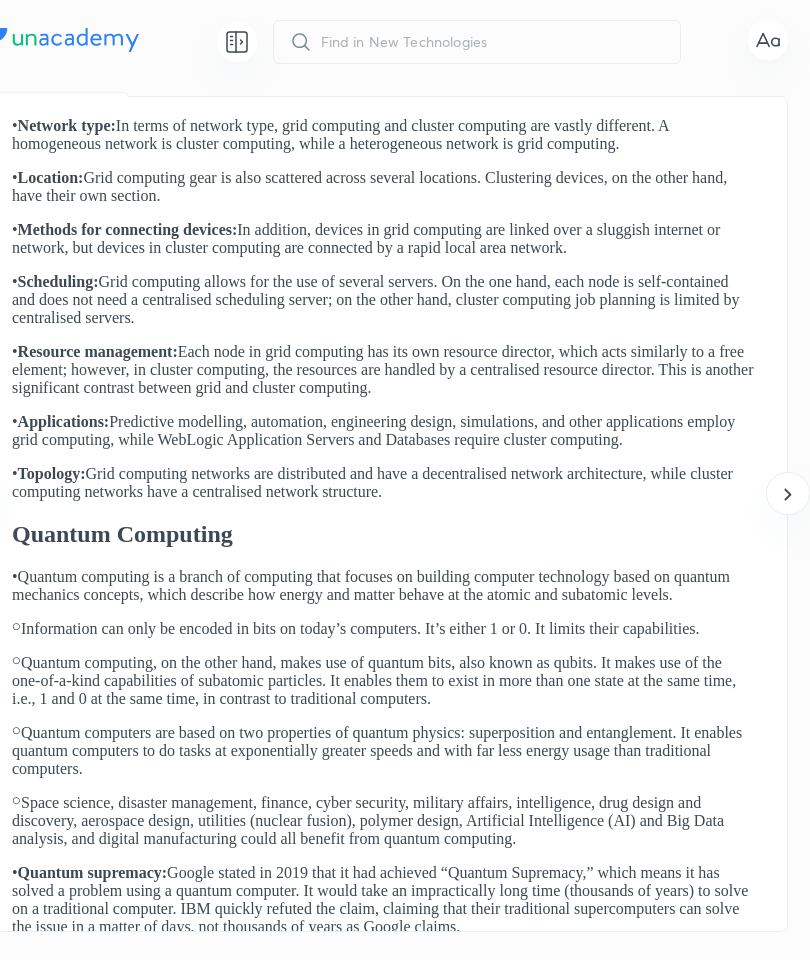 click 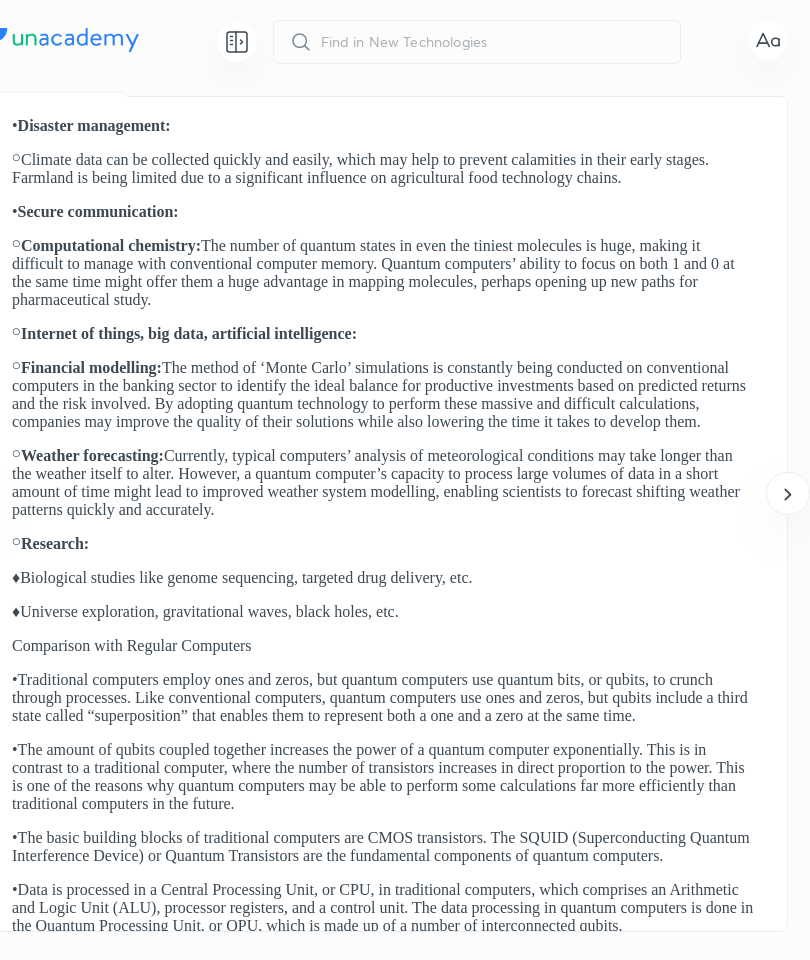 click 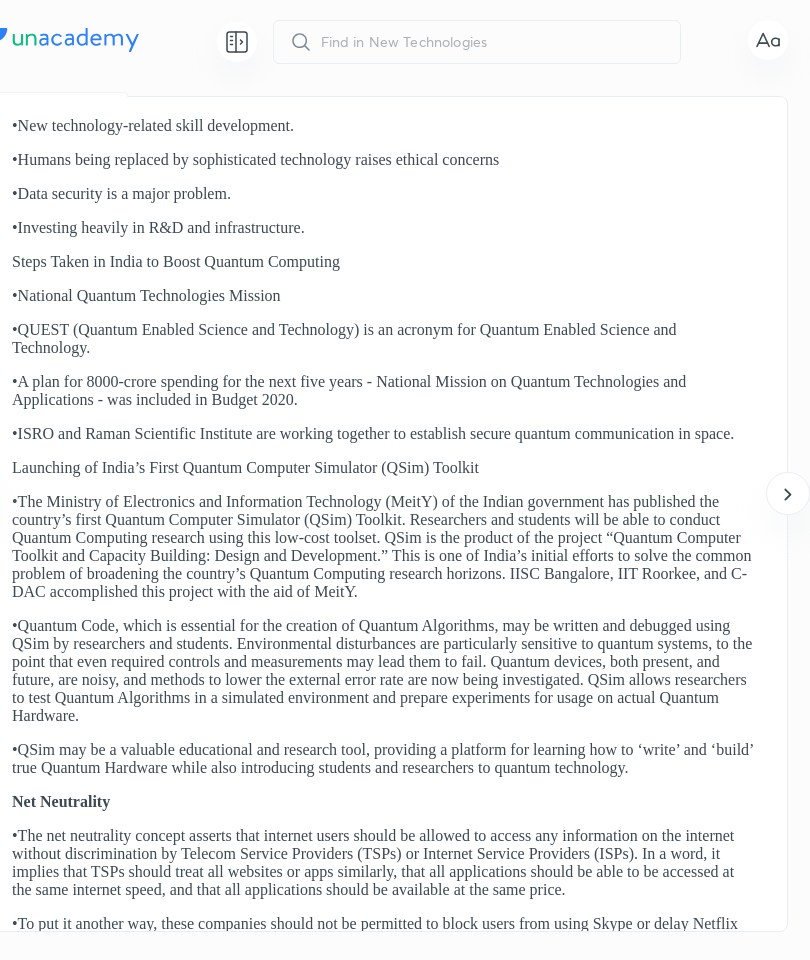 click 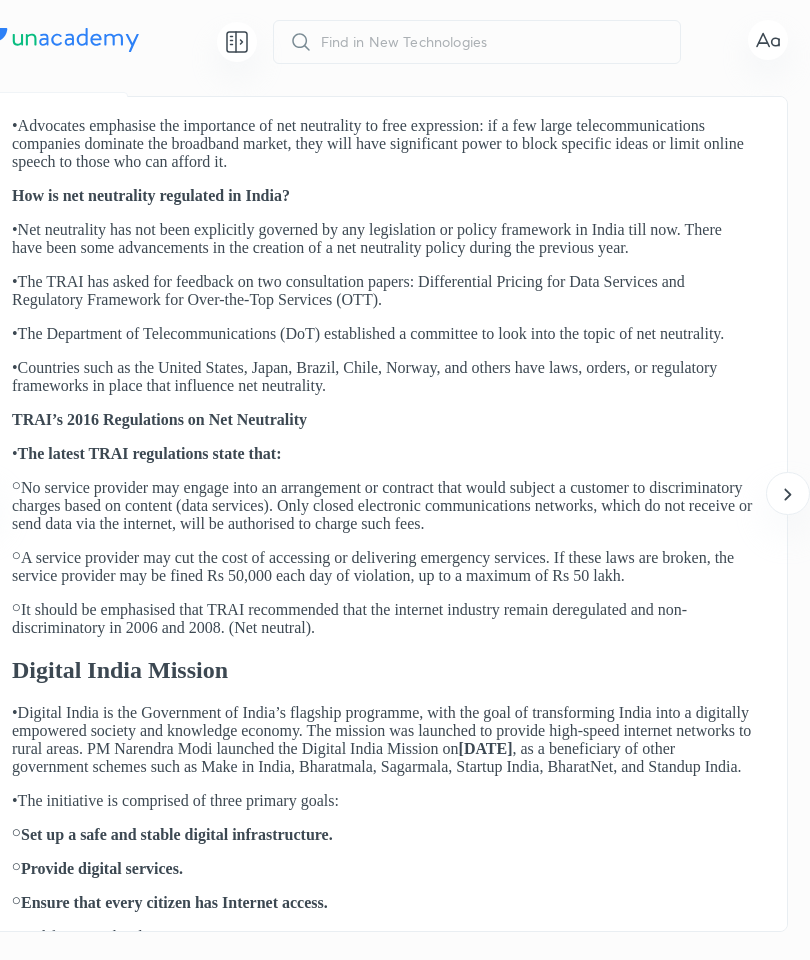 click 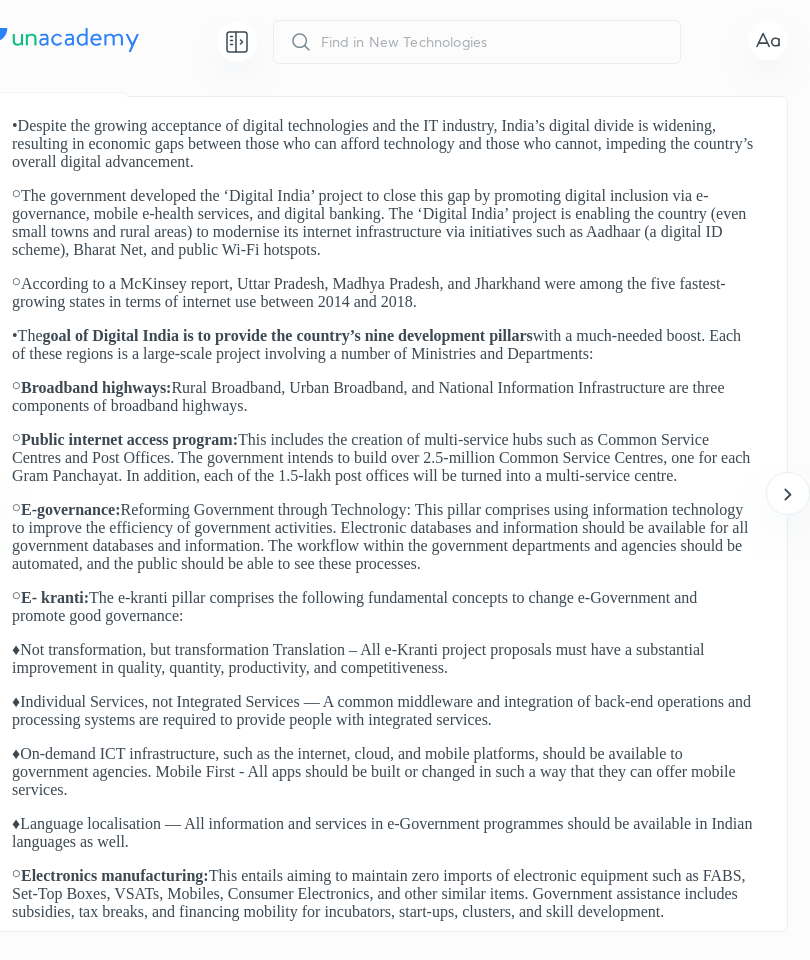 click 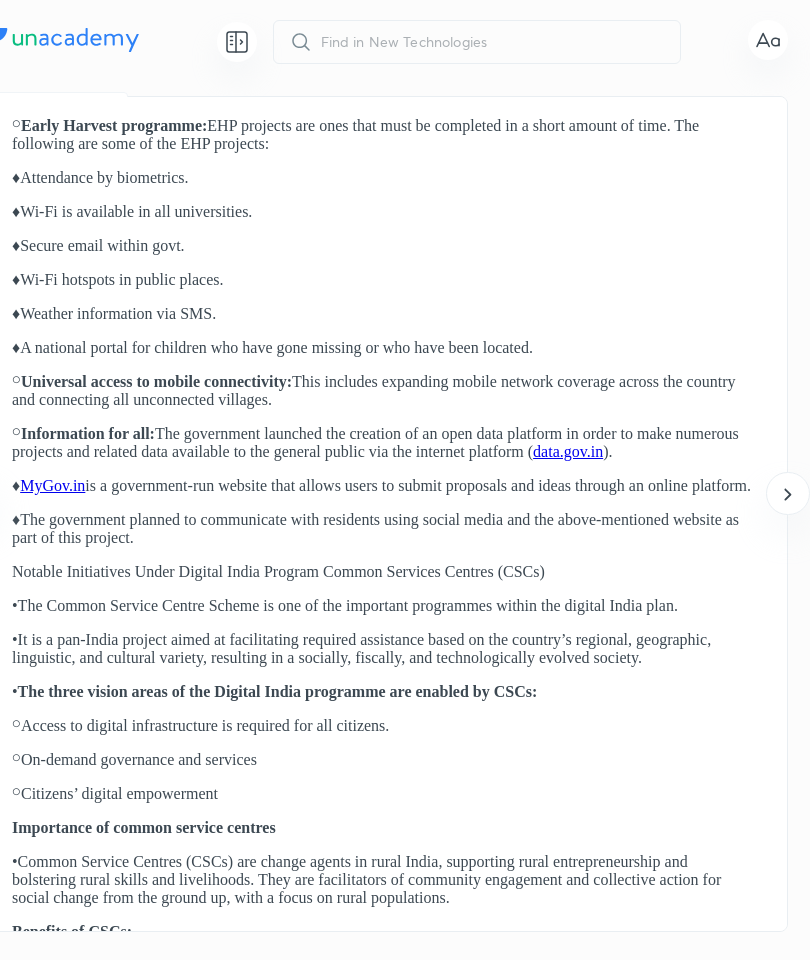 click 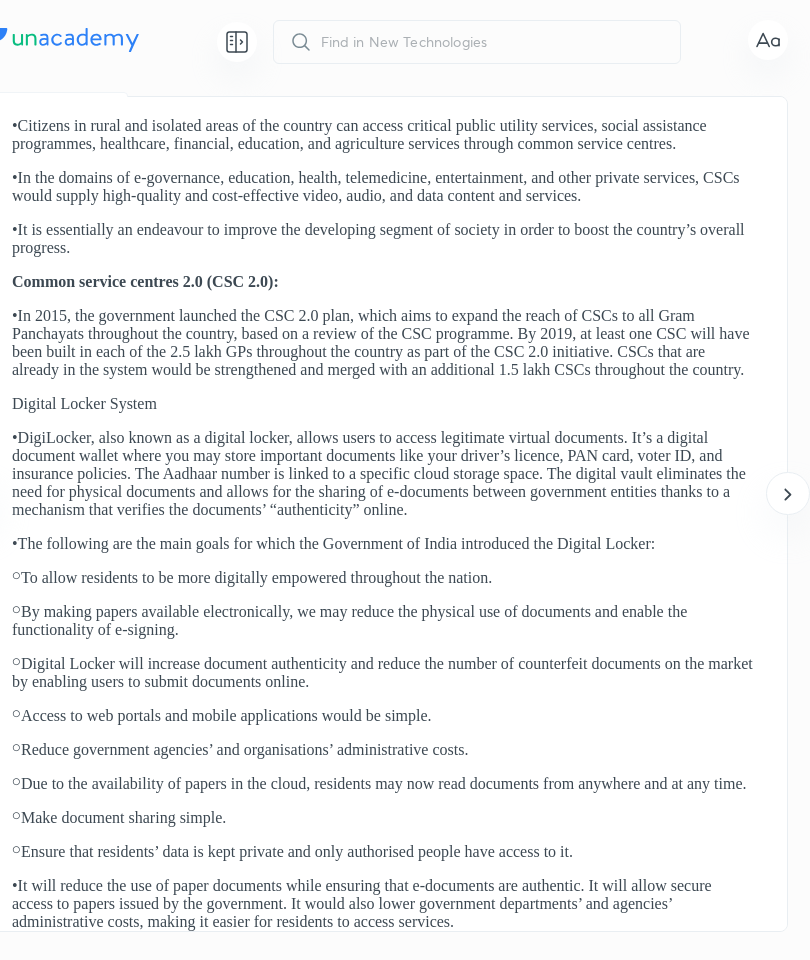 click 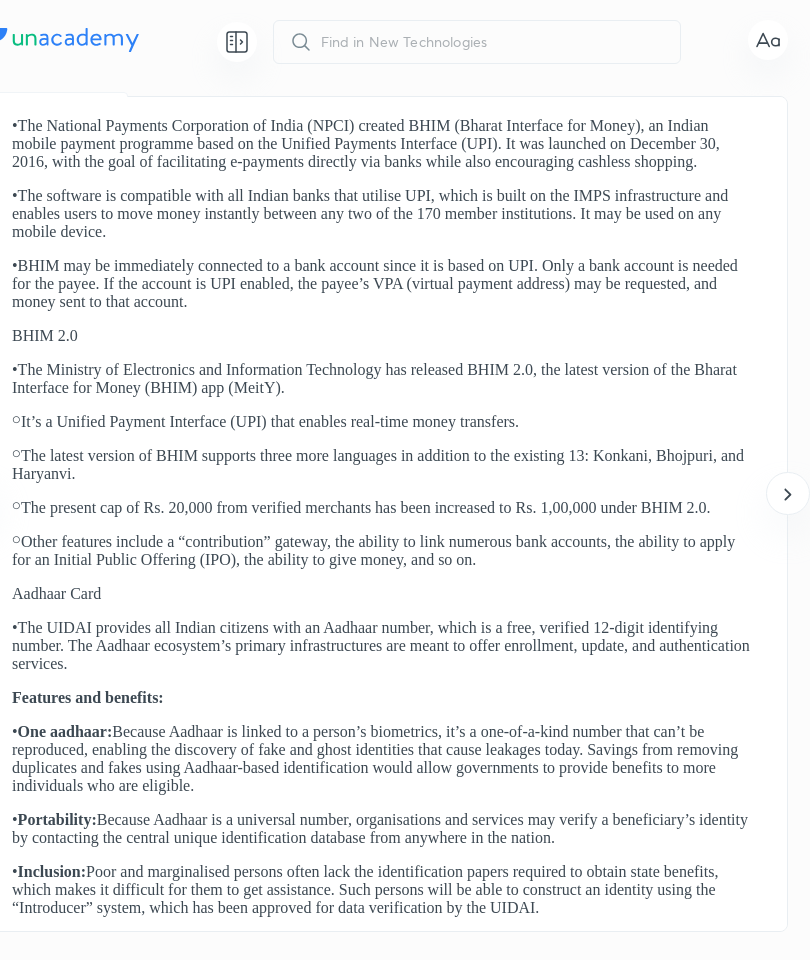 click 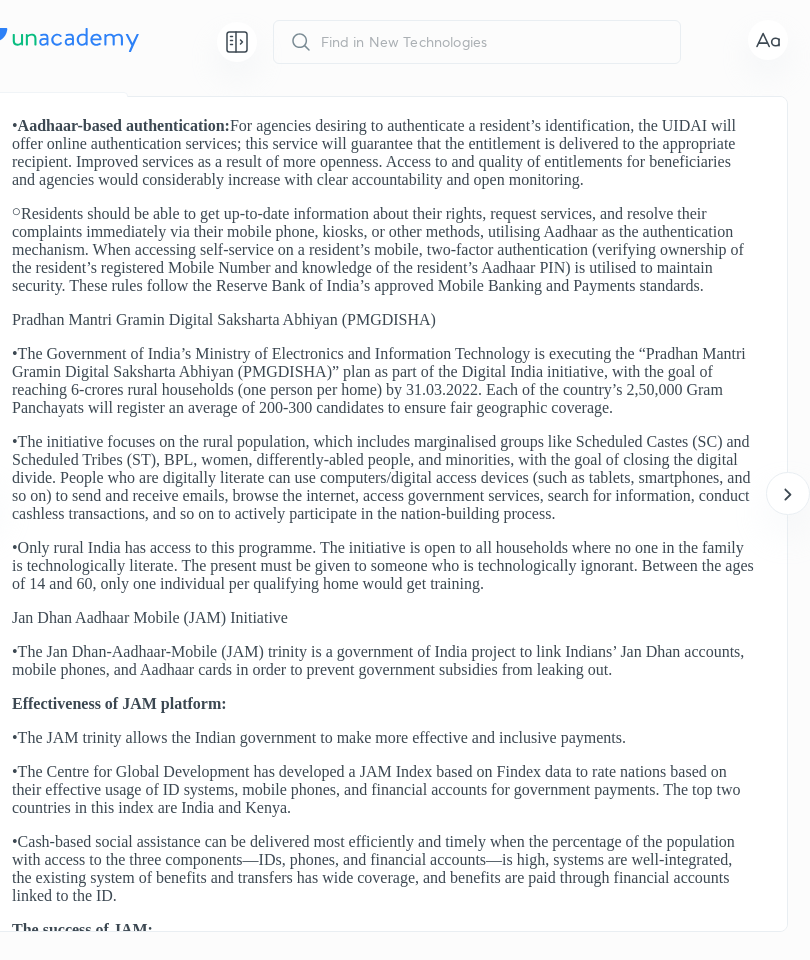 click 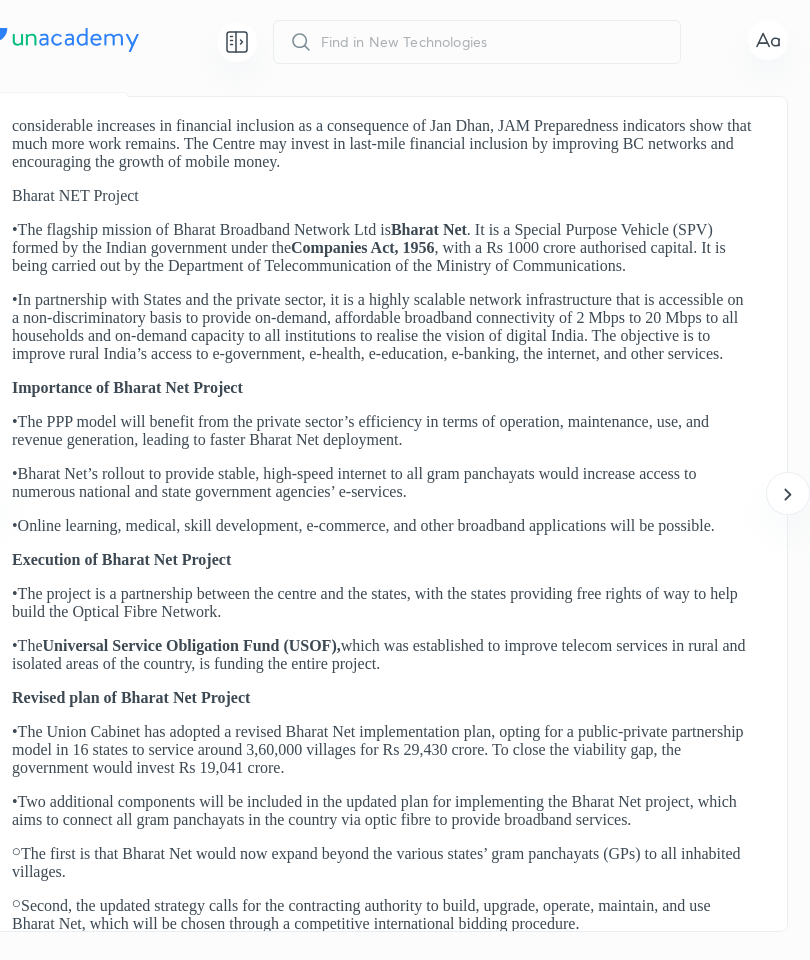 click 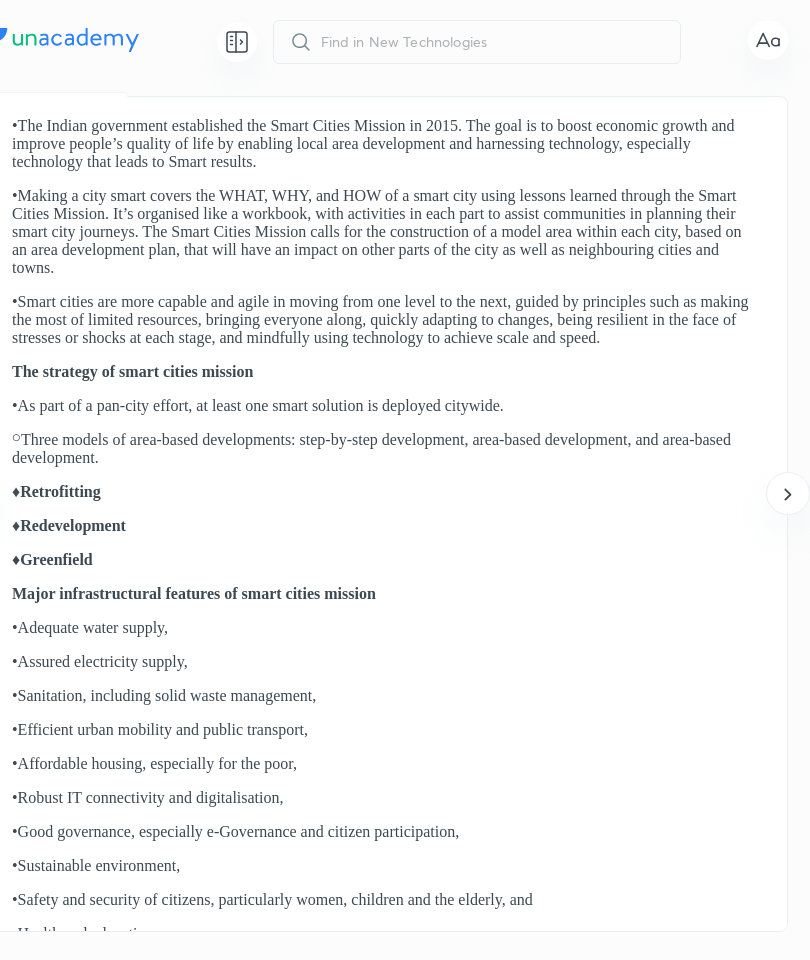 click 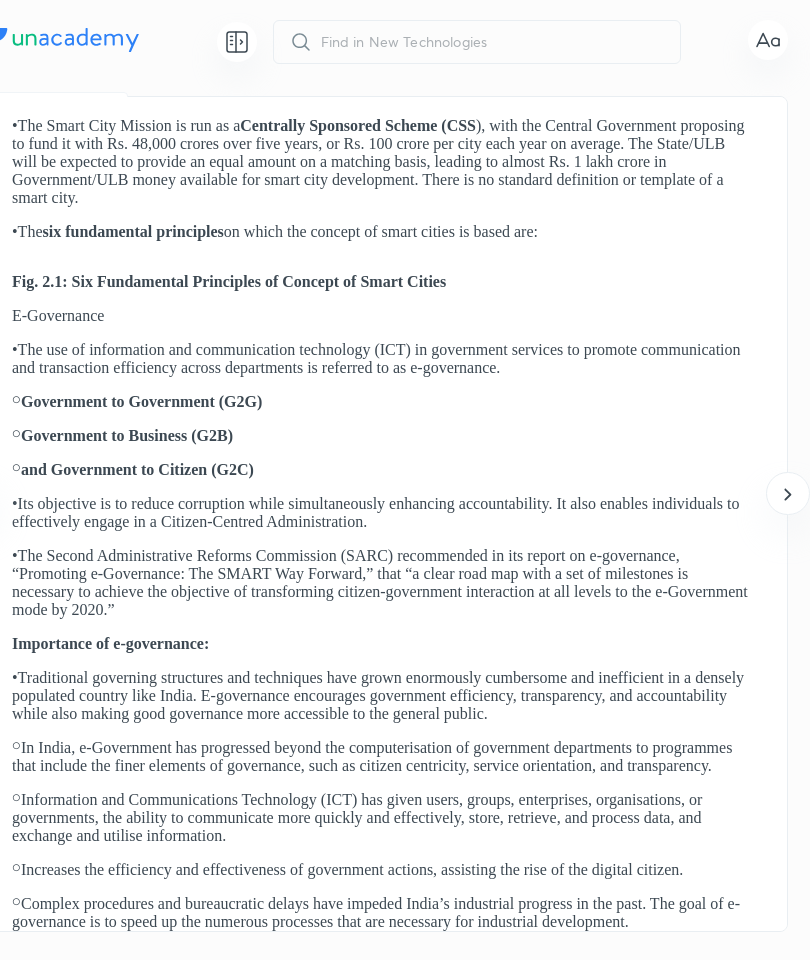 click 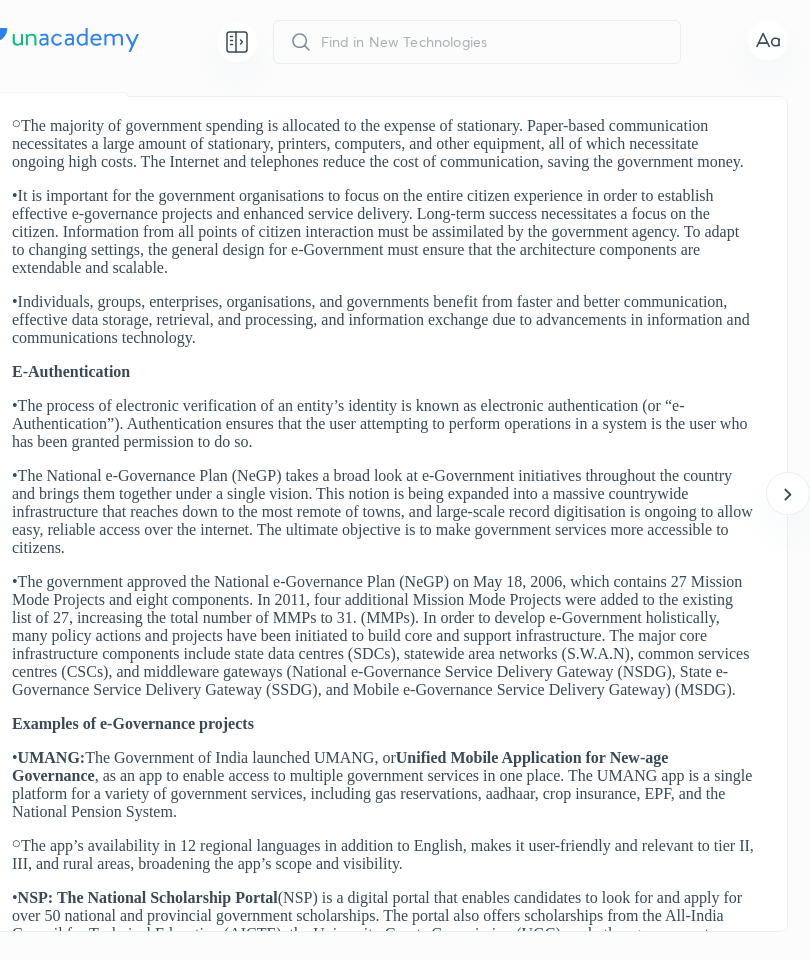 click 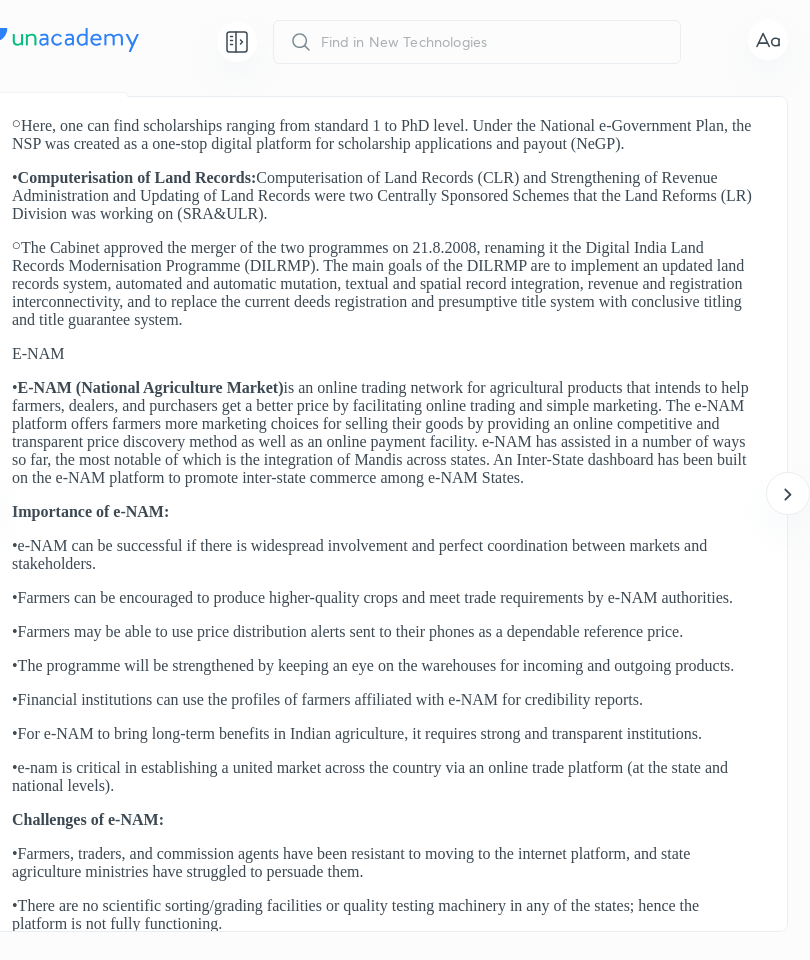 click 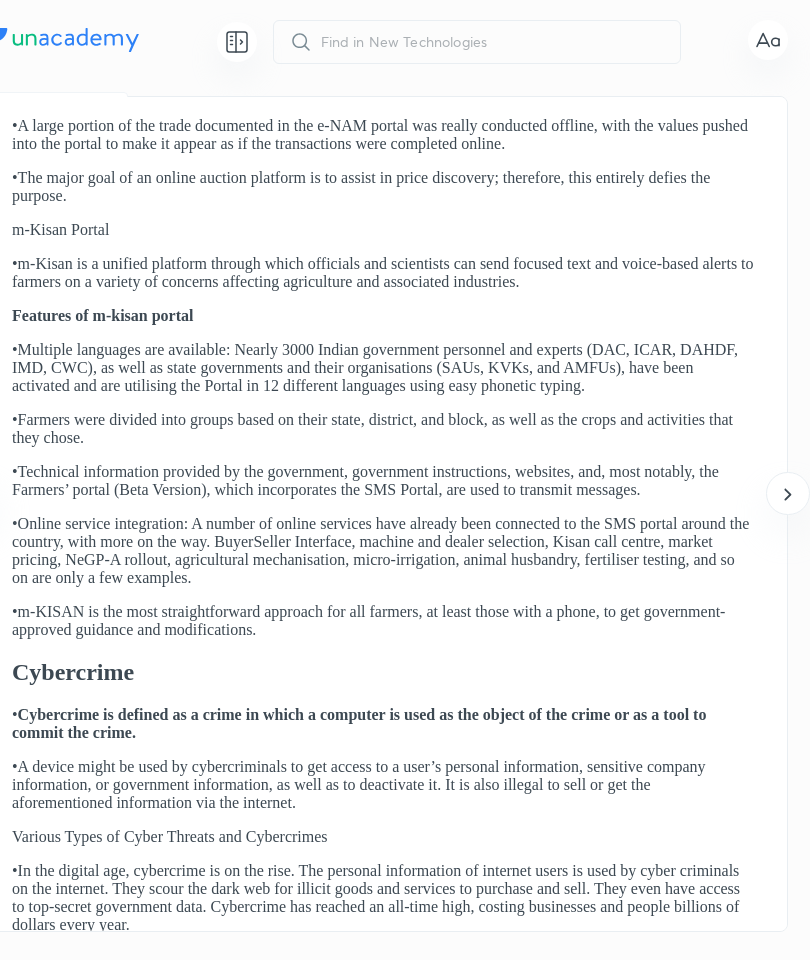 click 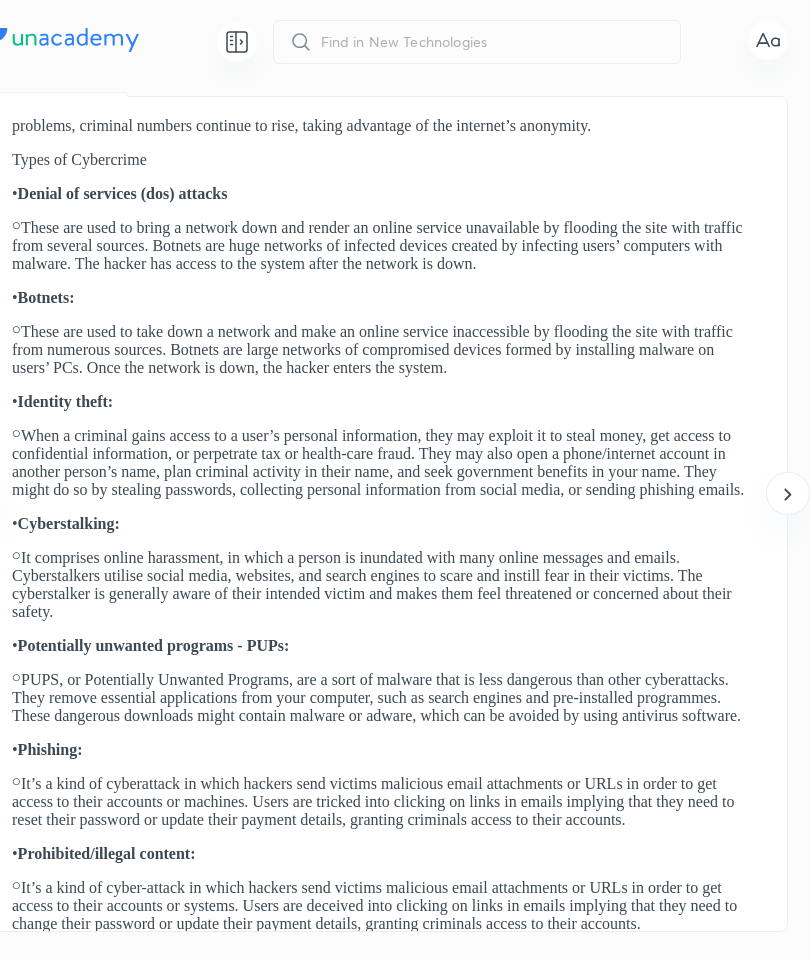 click 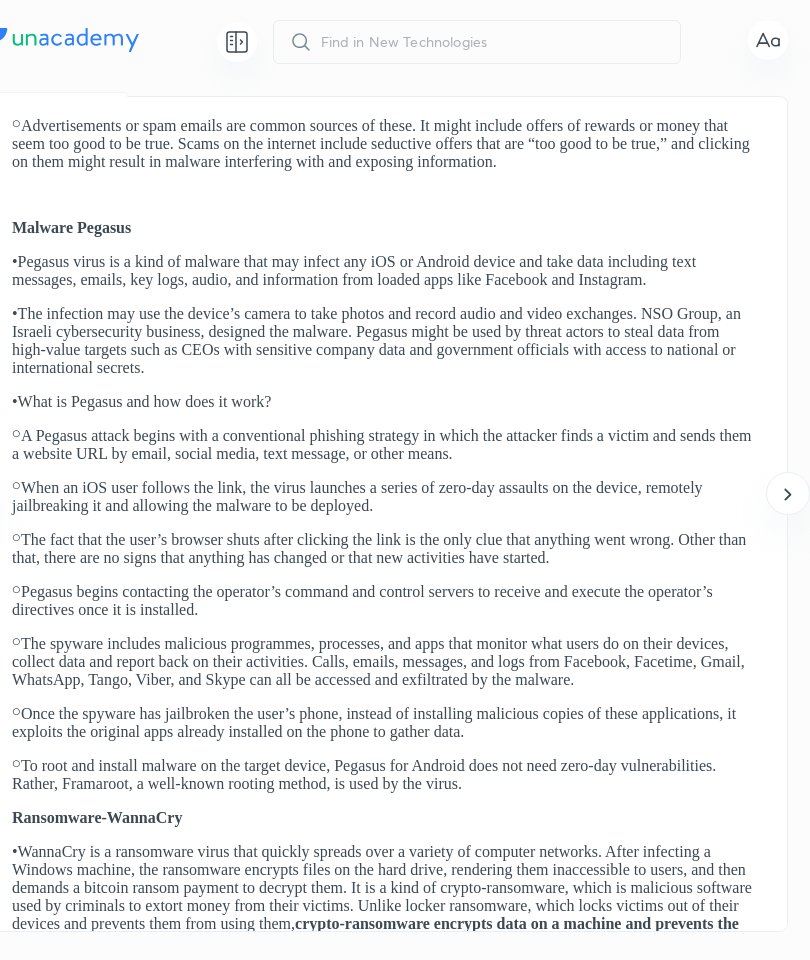 click 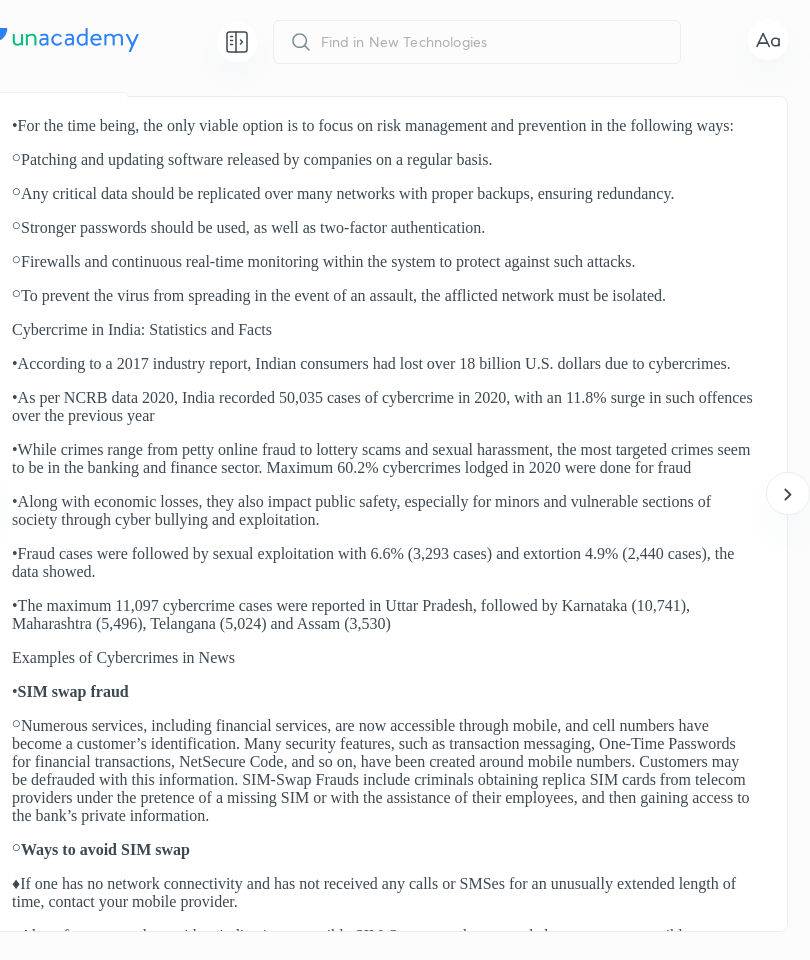 click 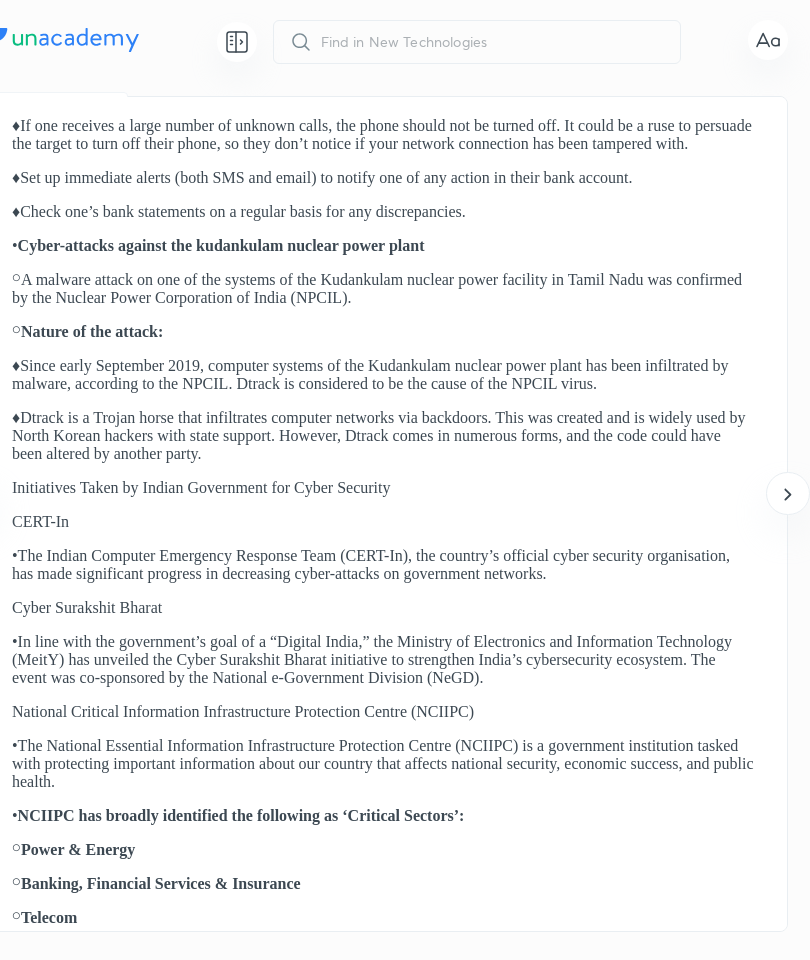 click 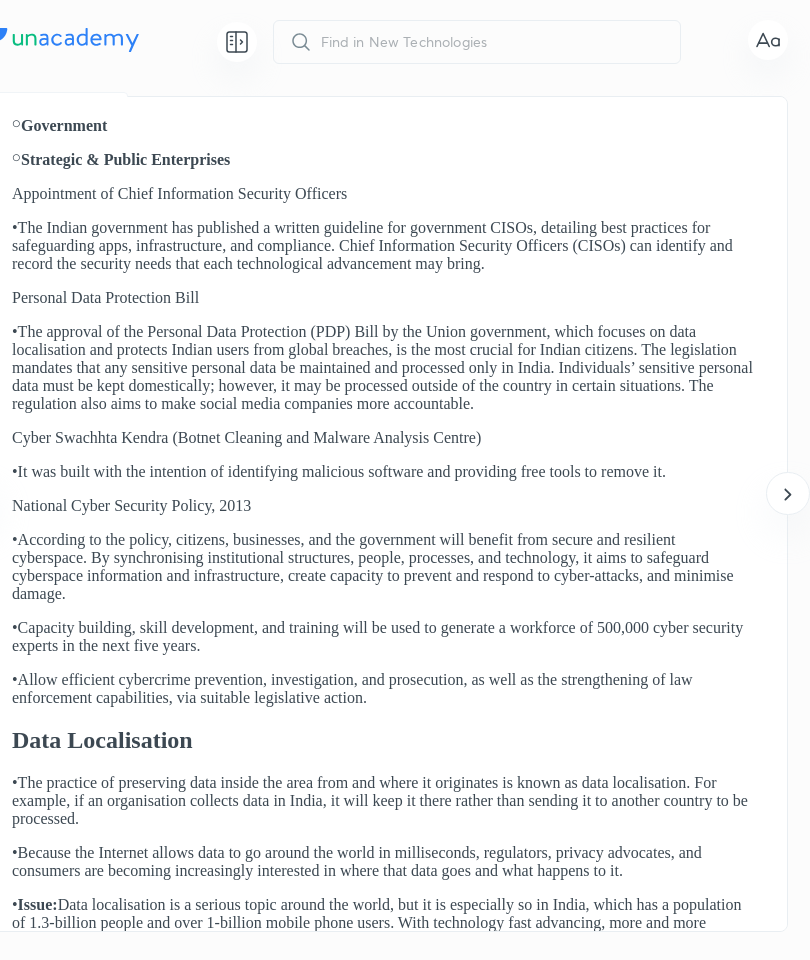 click 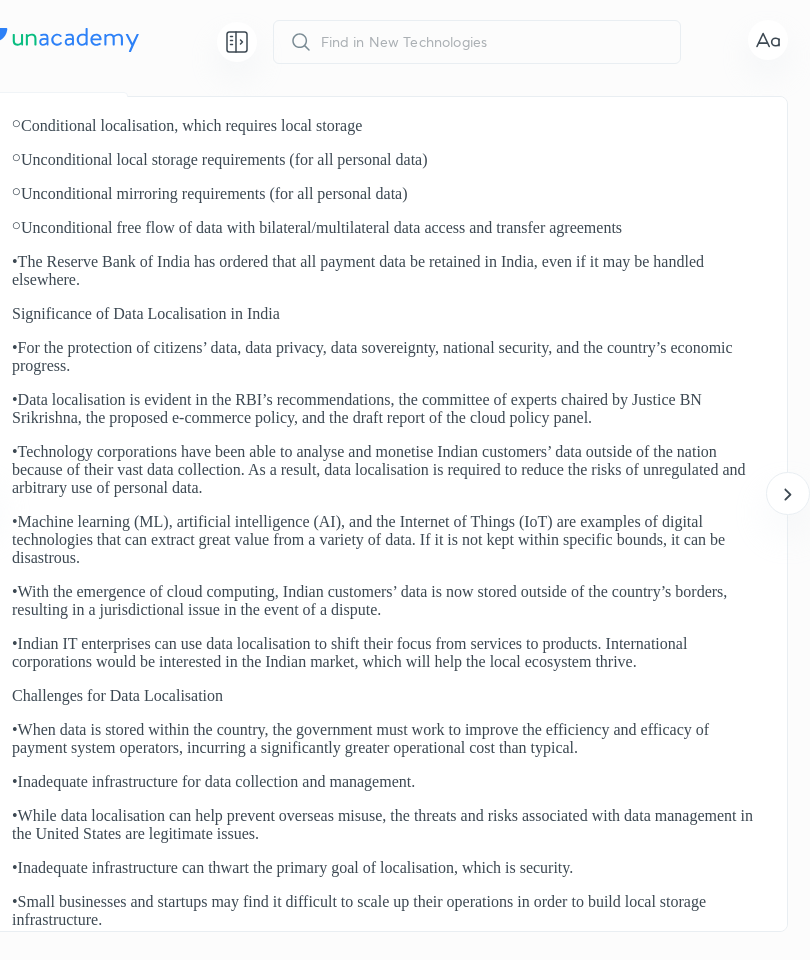 click 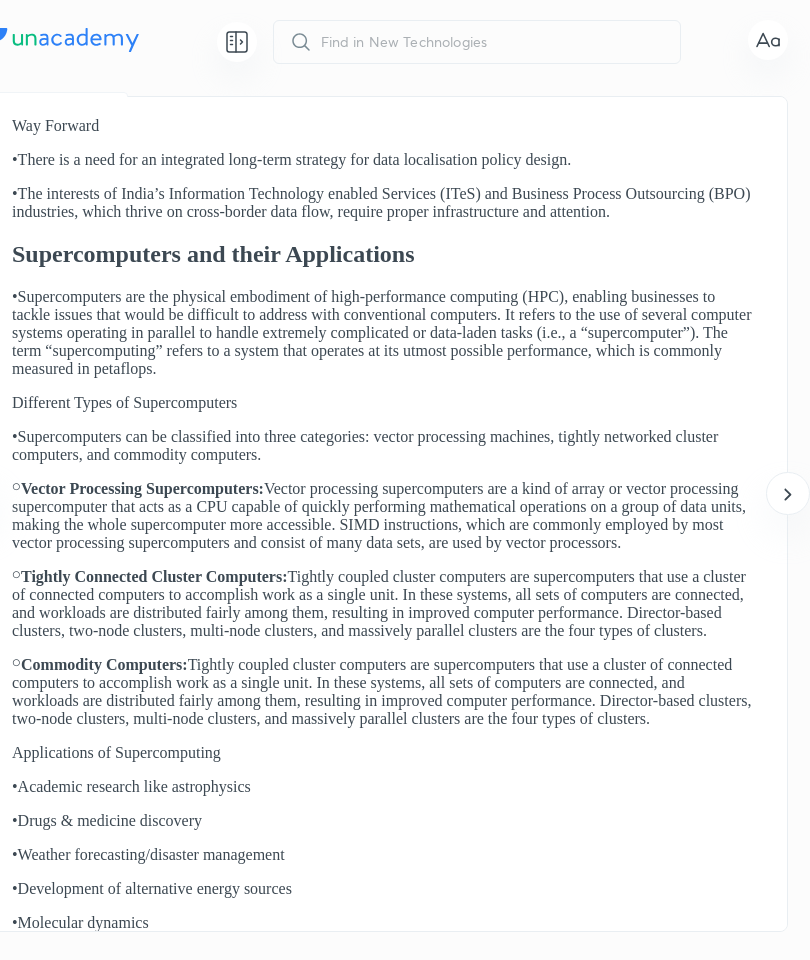 click 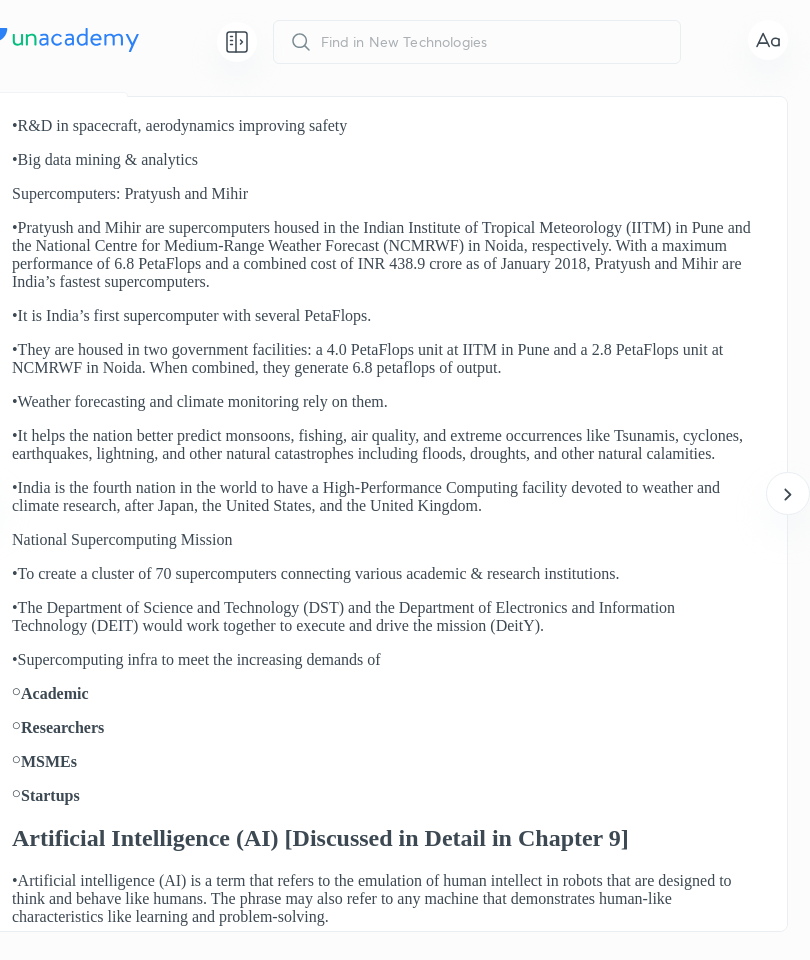 click 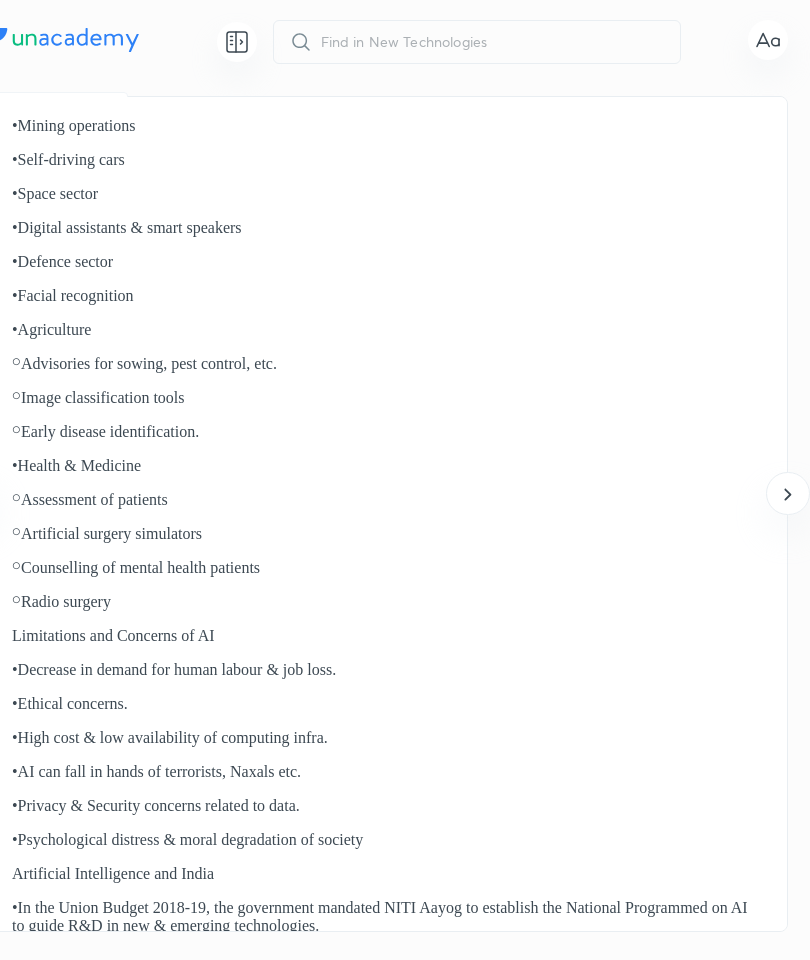 click 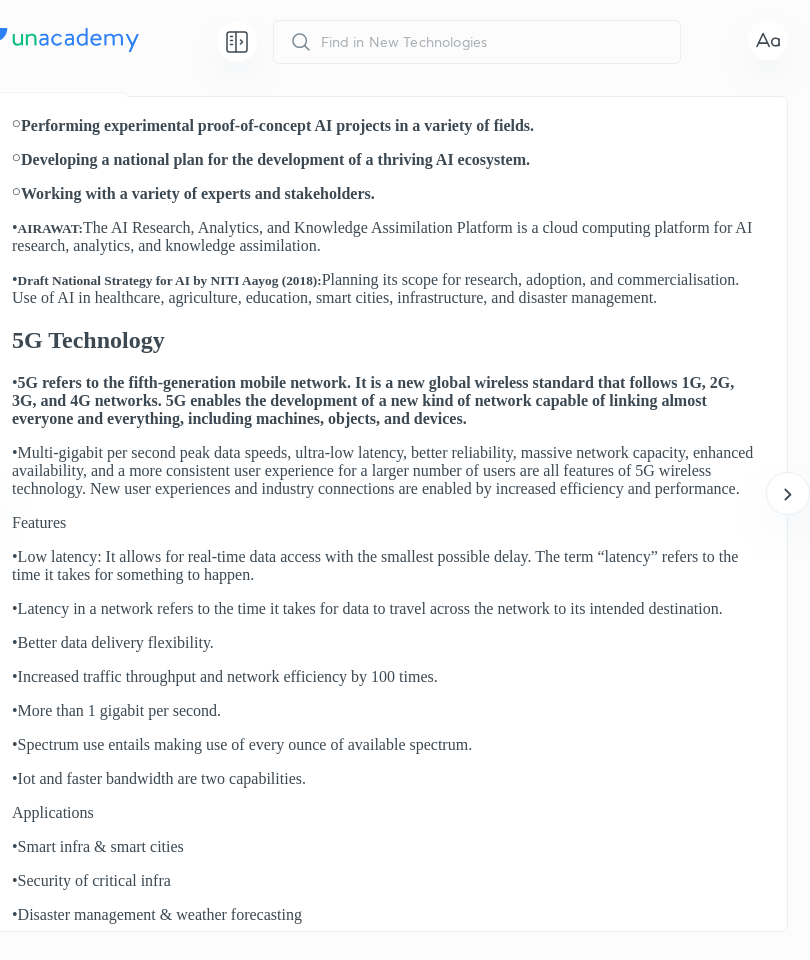 click 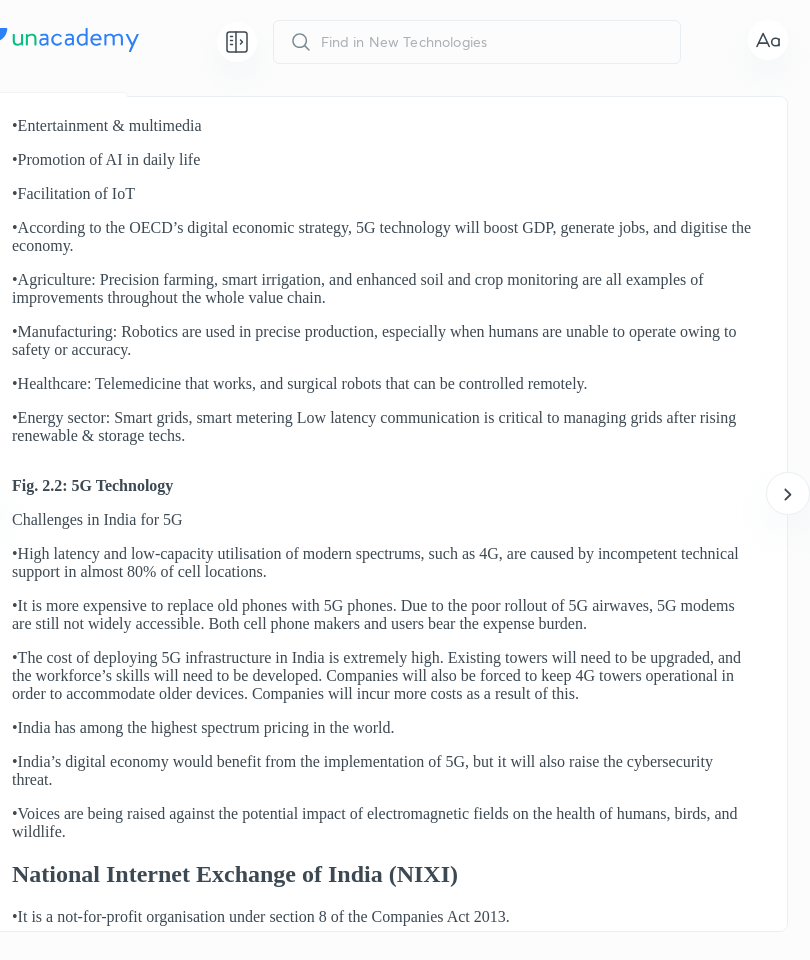 click 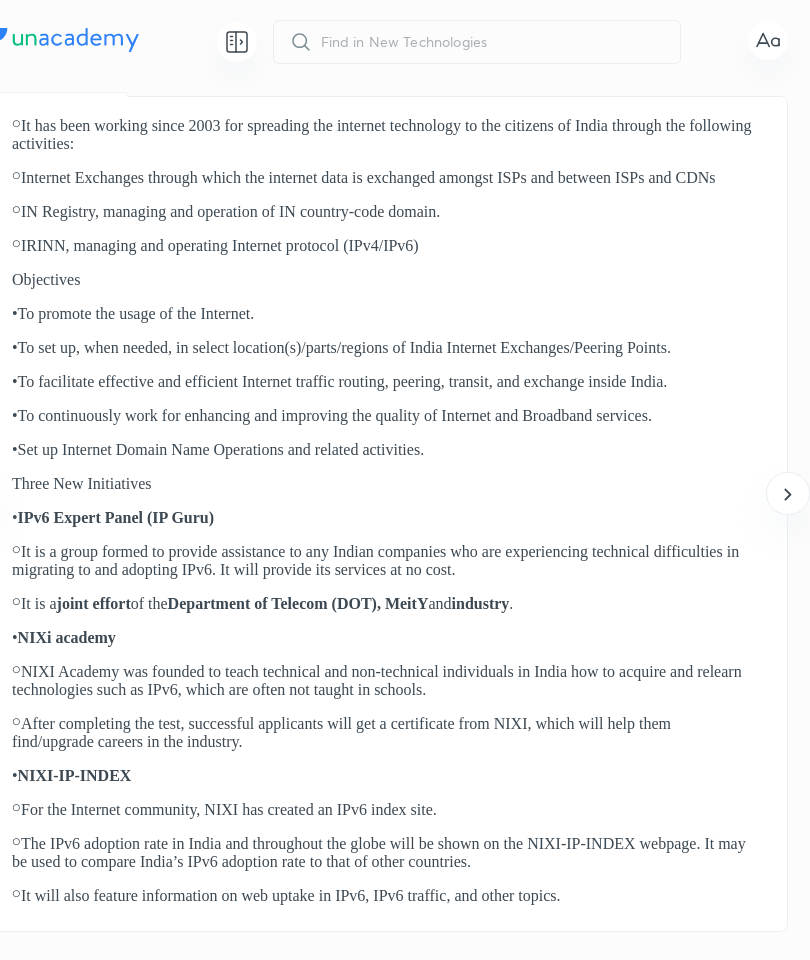 click 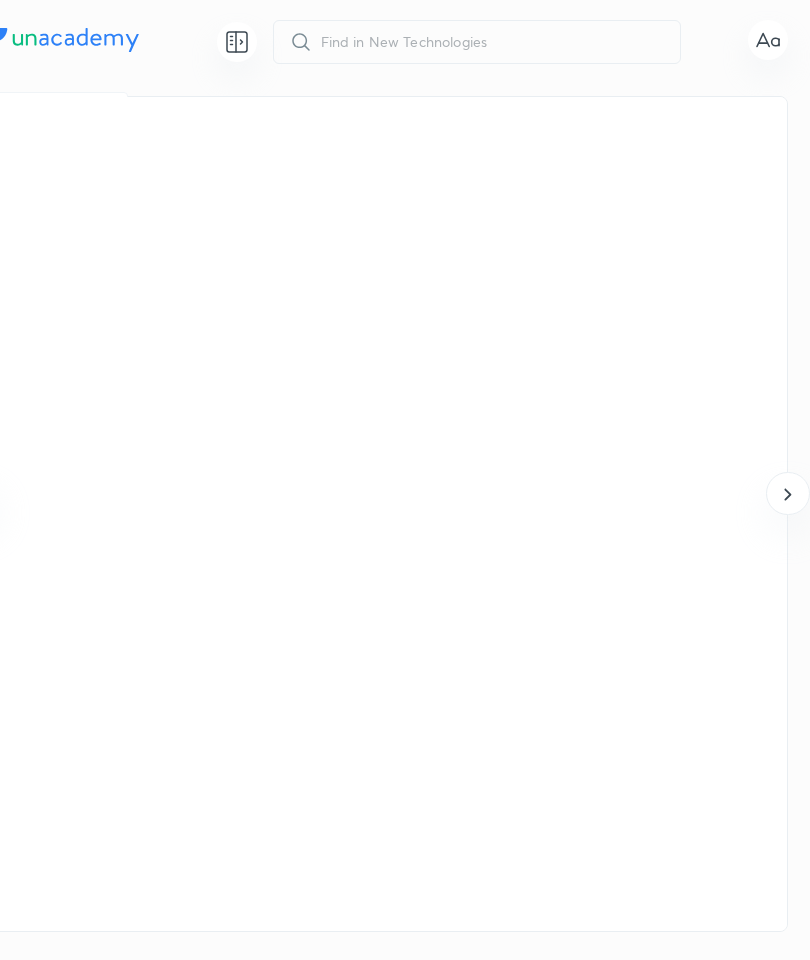 click 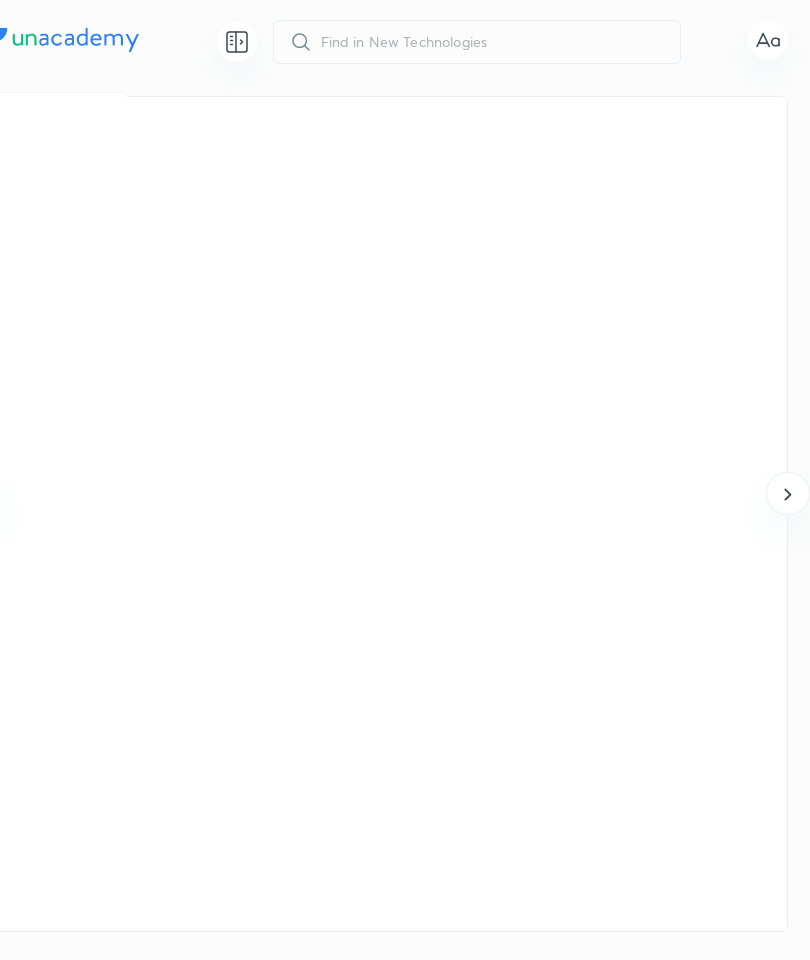 click 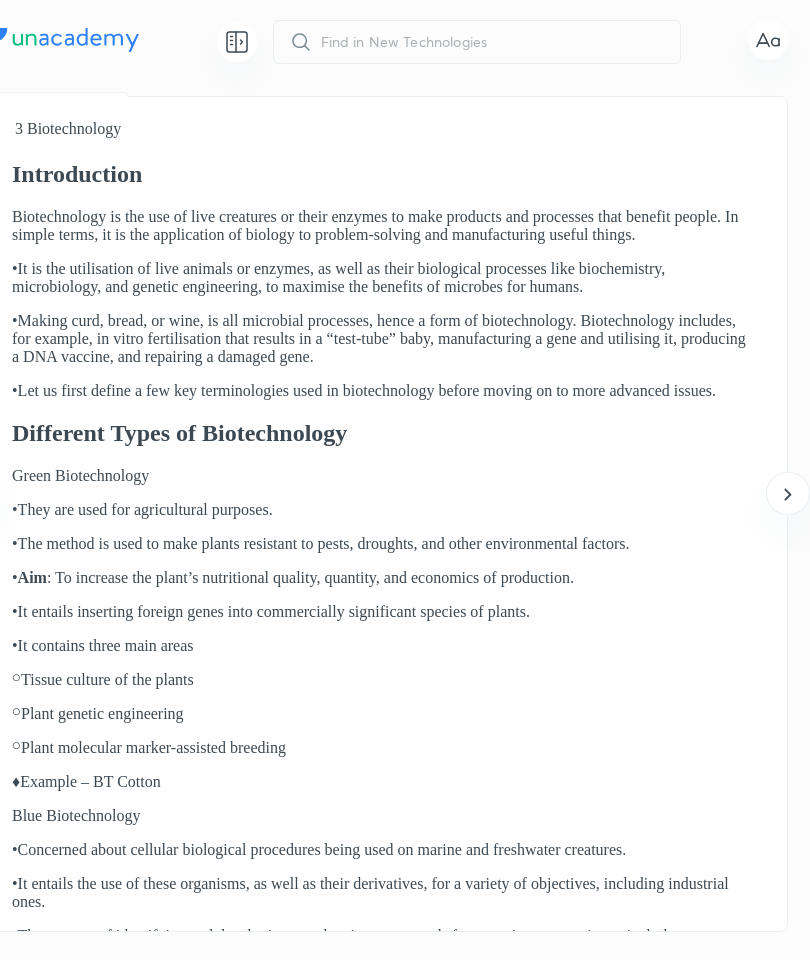 click 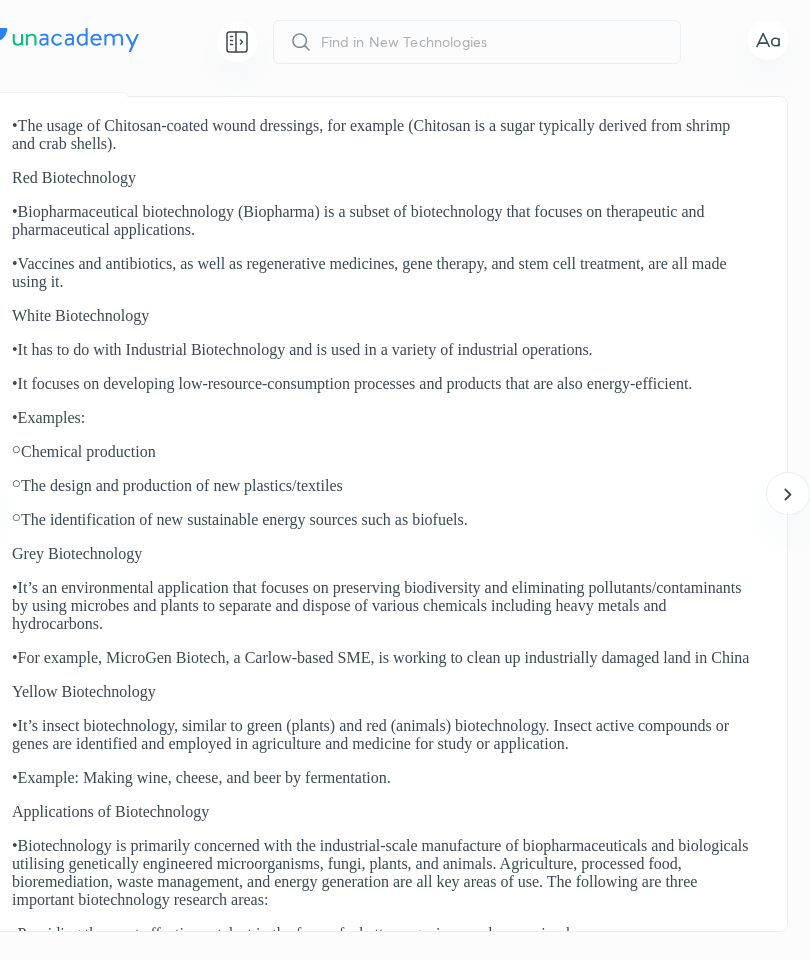 click 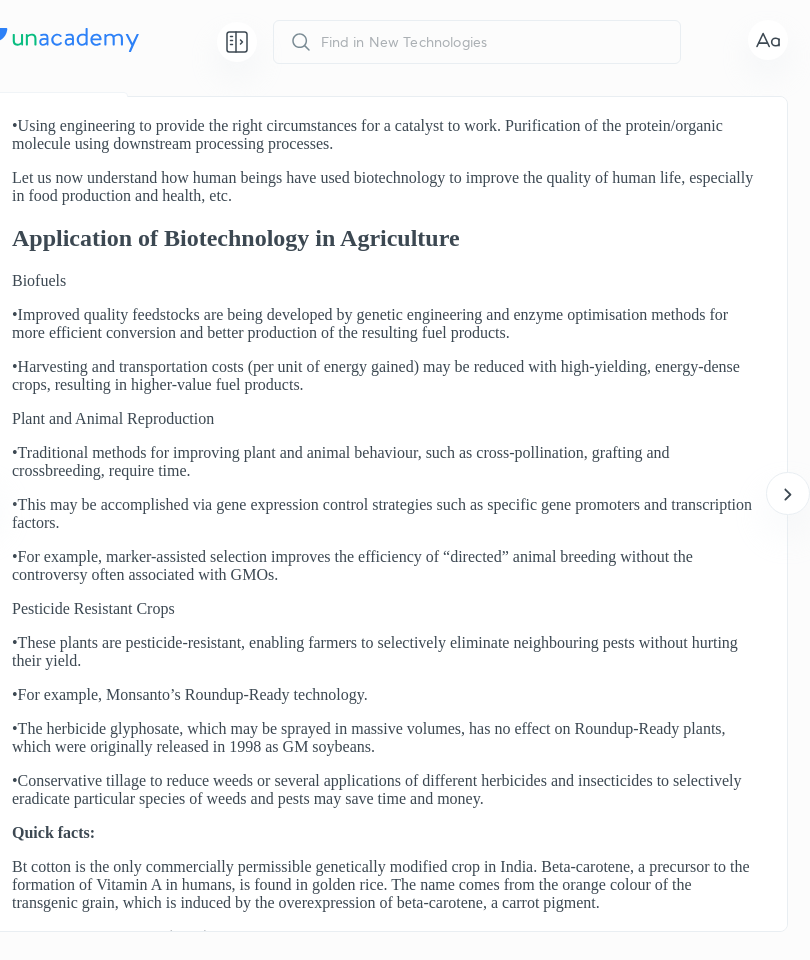 click on "​ Science & Technology Science & Technology Practice & Crash Course Achievements of Indians New Technologies Science and Technology in India General Science No internet connection Show  navigation (N)" at bounding box center (383, 480) 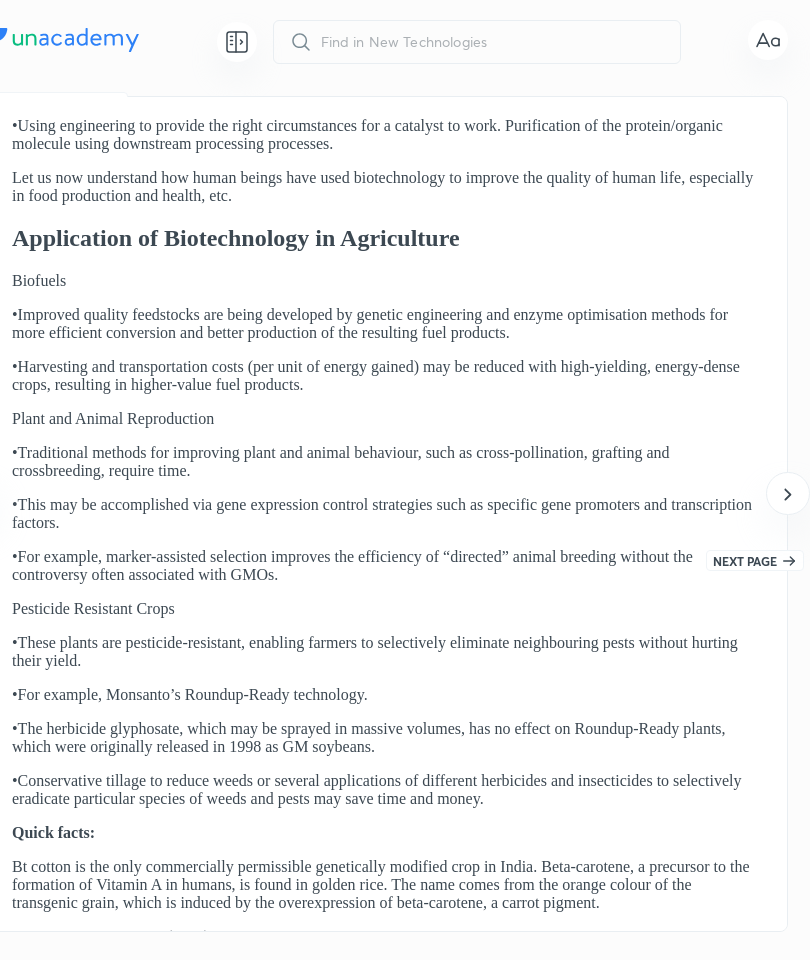 click 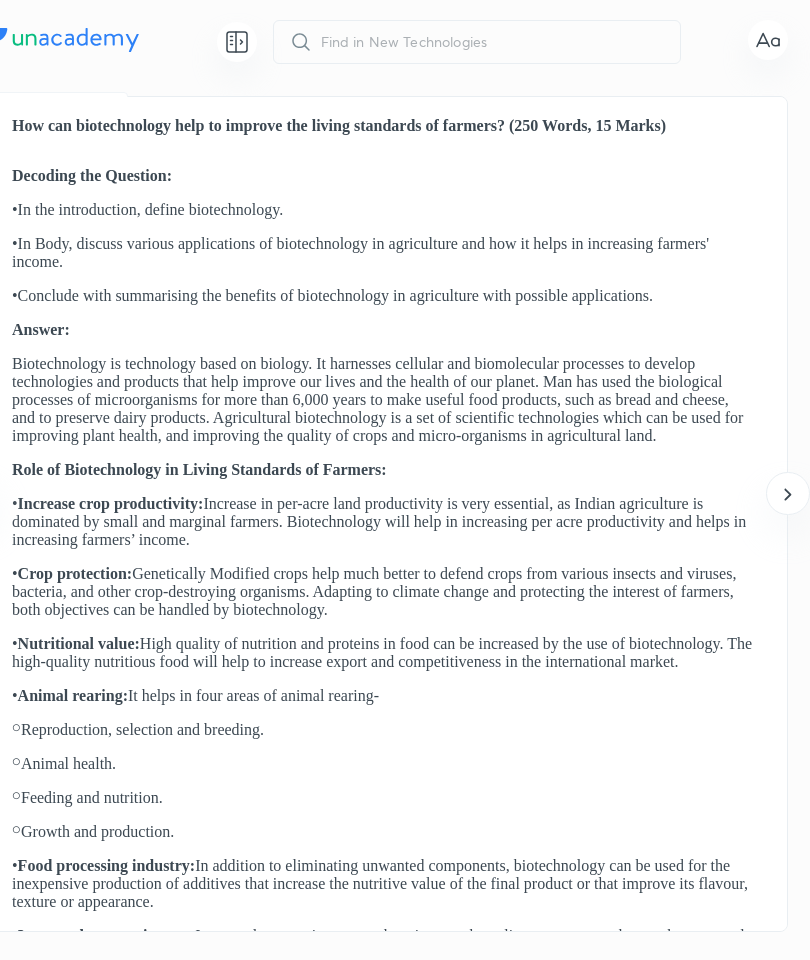 click 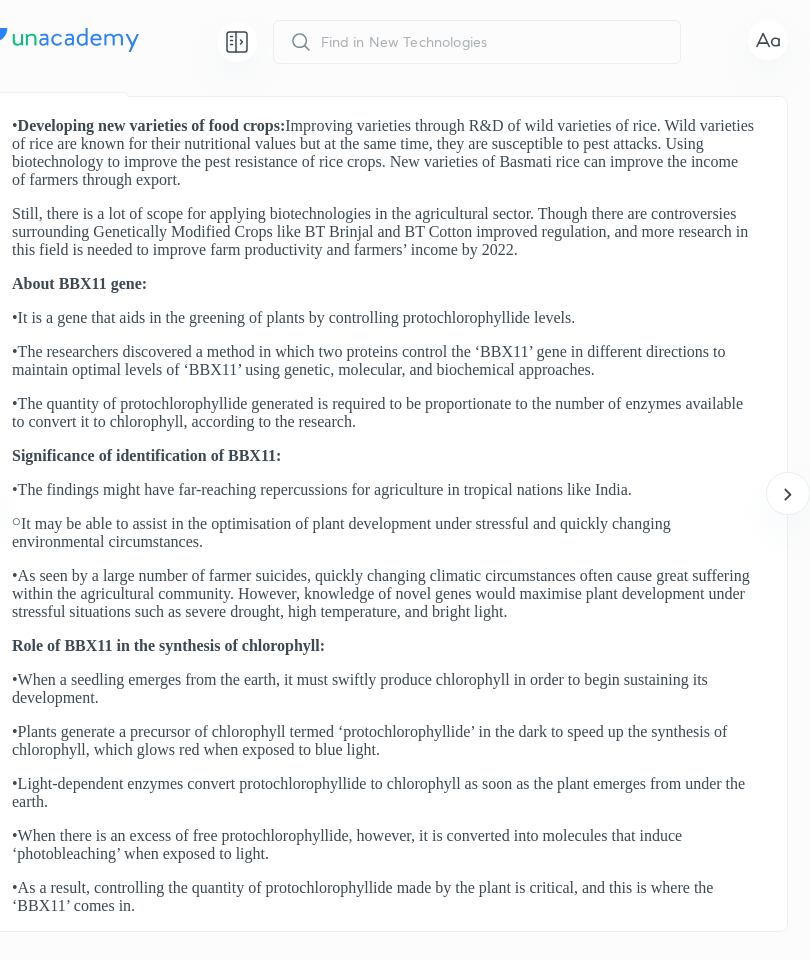 click 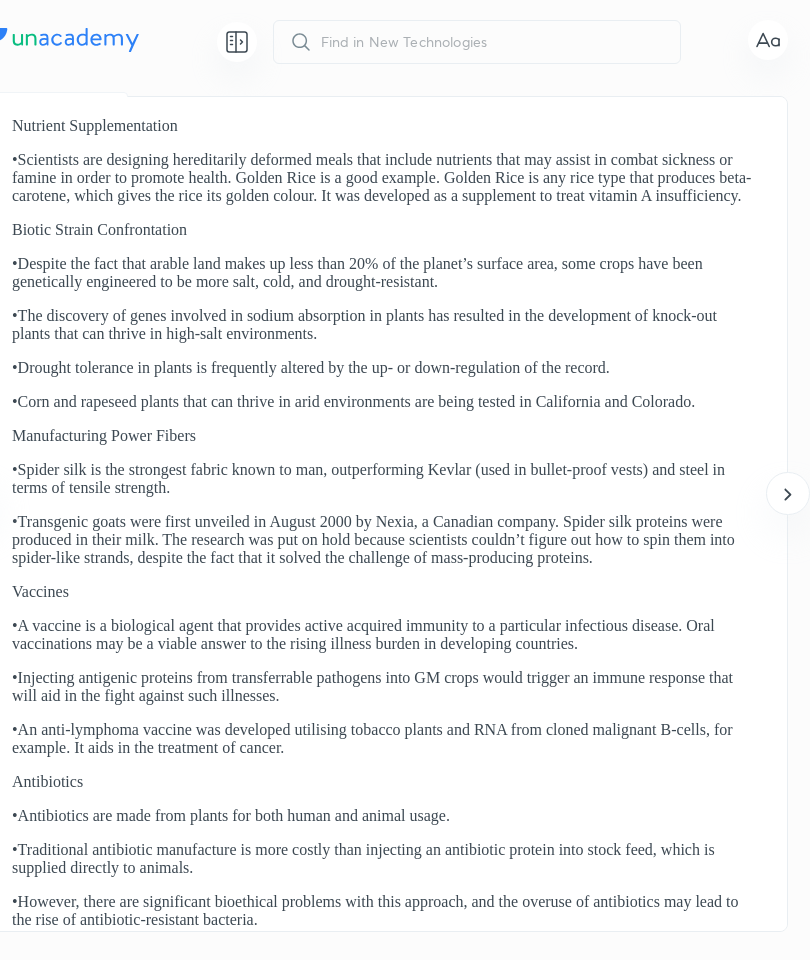 click 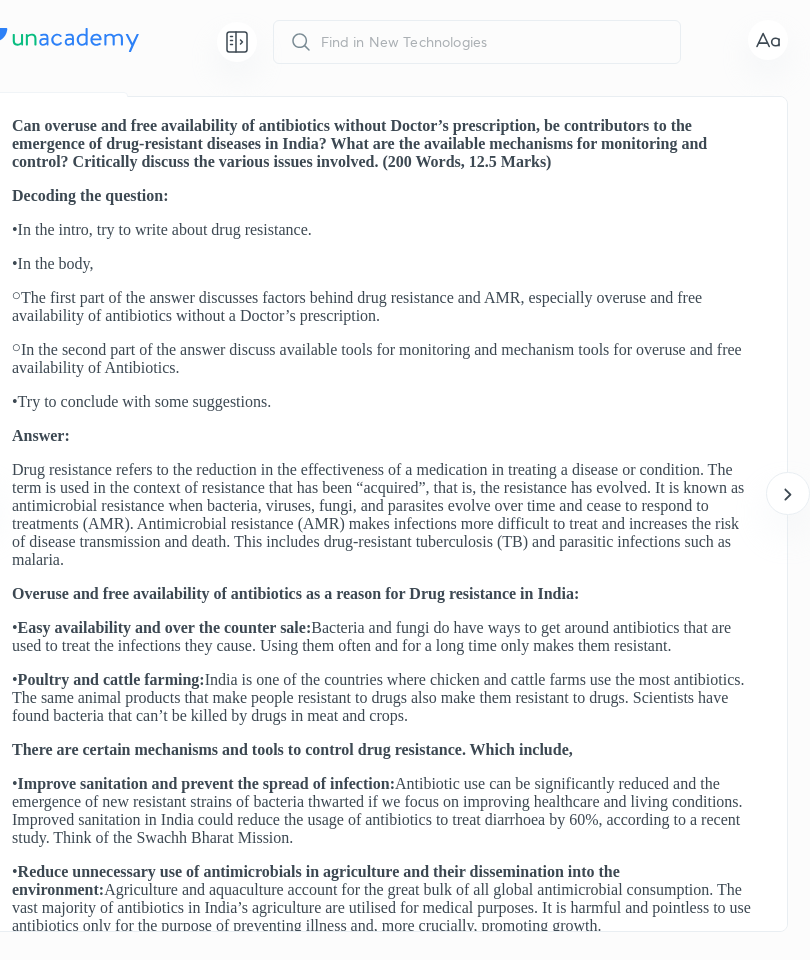 click 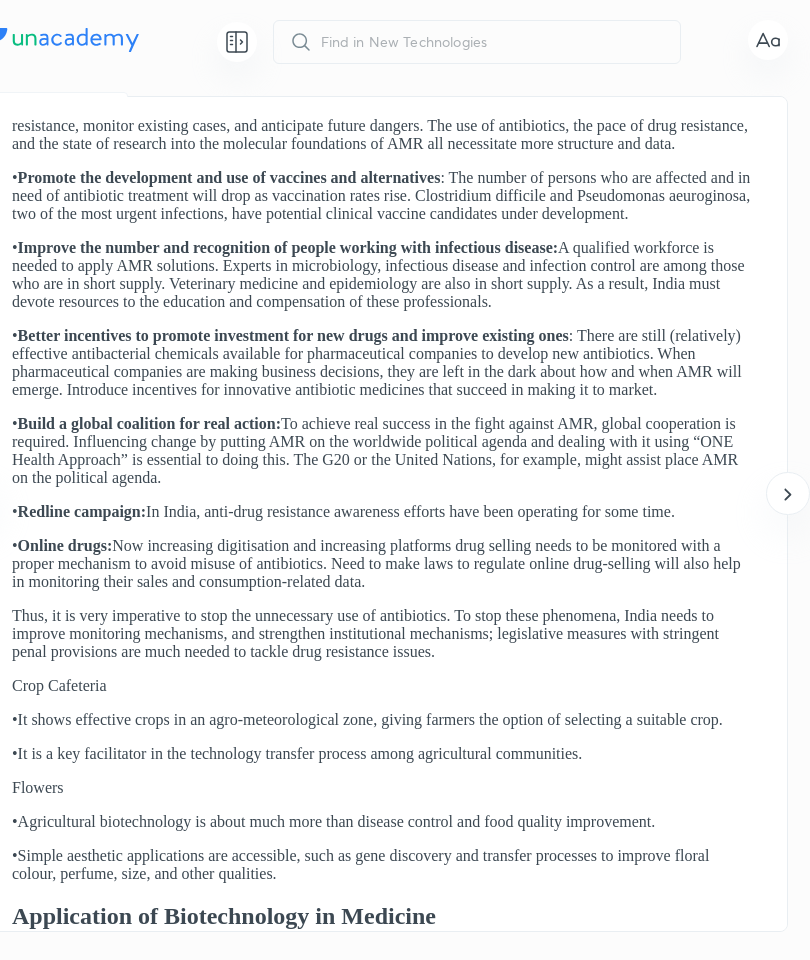 click 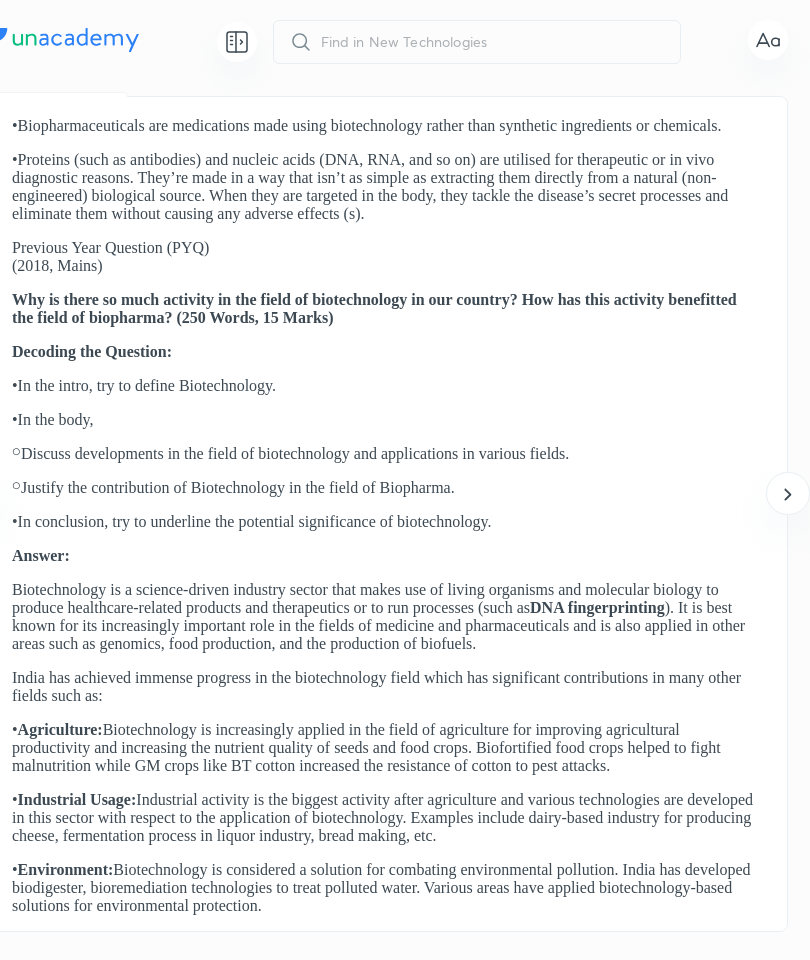 click 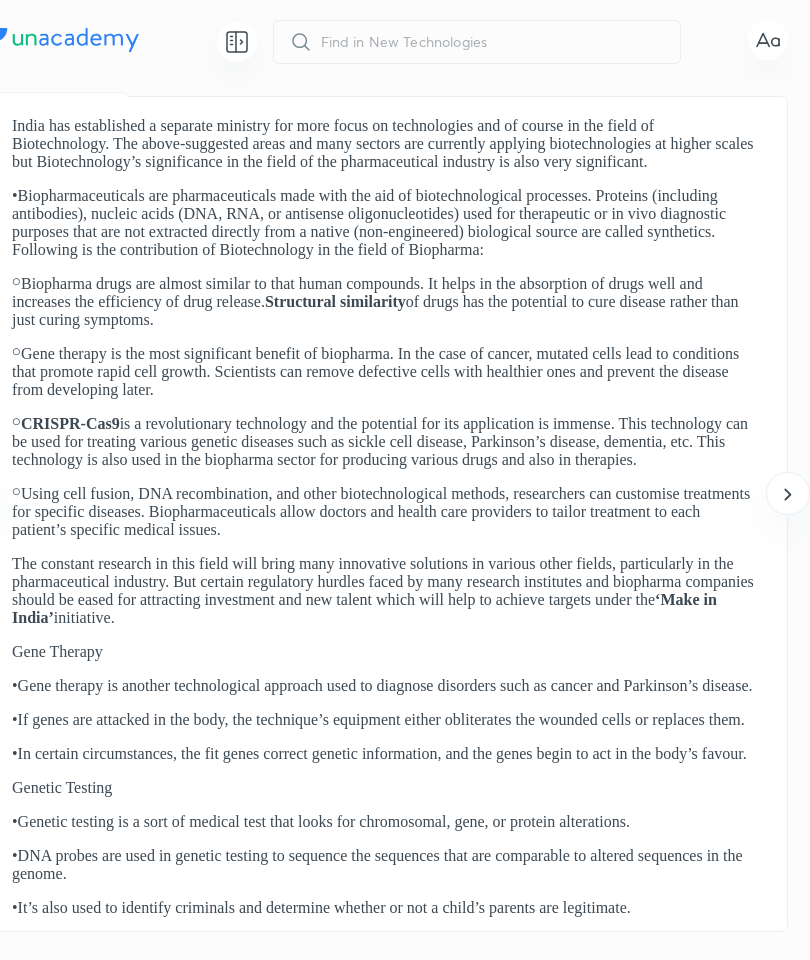 click 